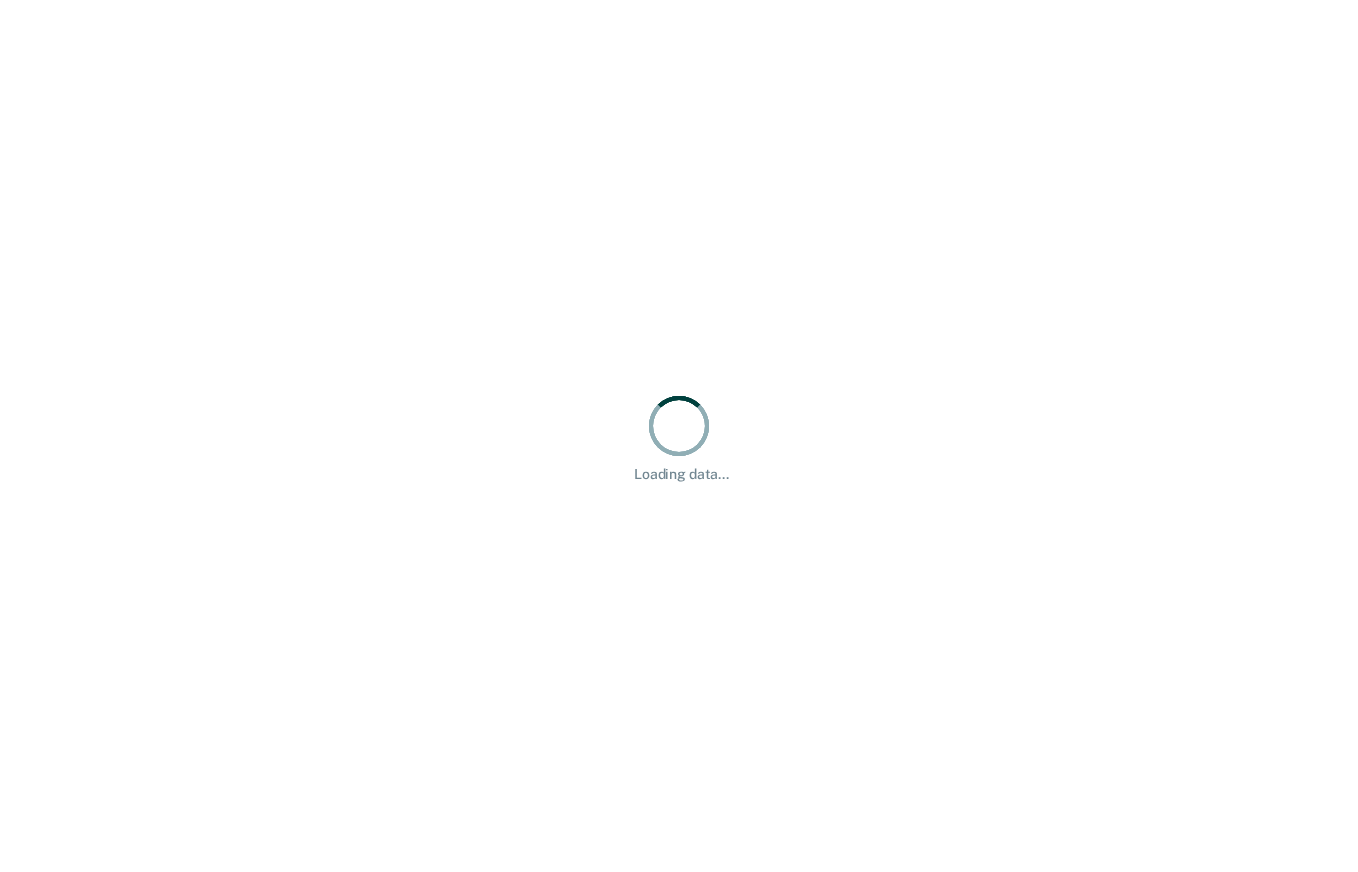 scroll, scrollTop: 0, scrollLeft: 0, axis: both 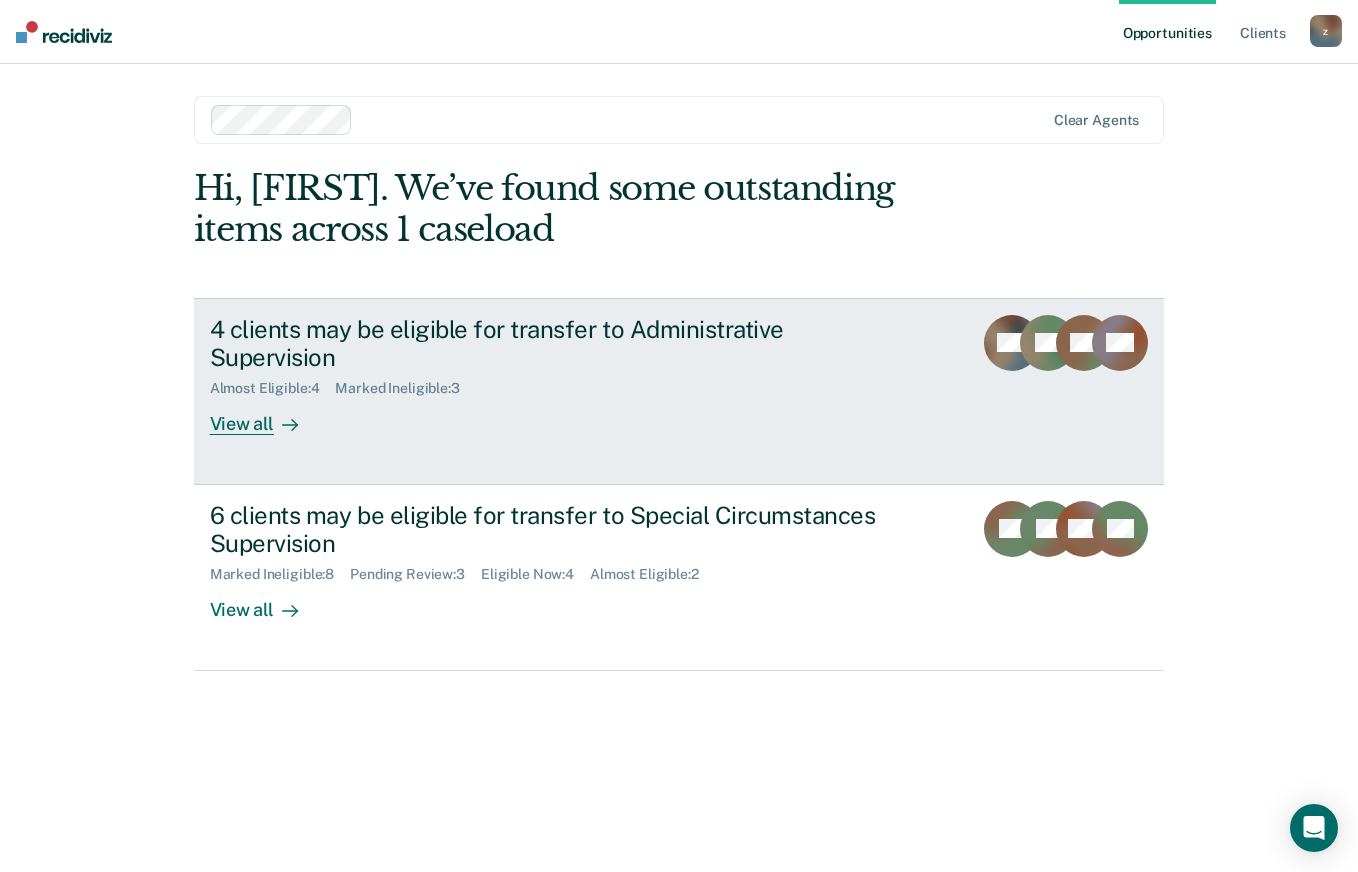 click at bounding box center [286, 424] 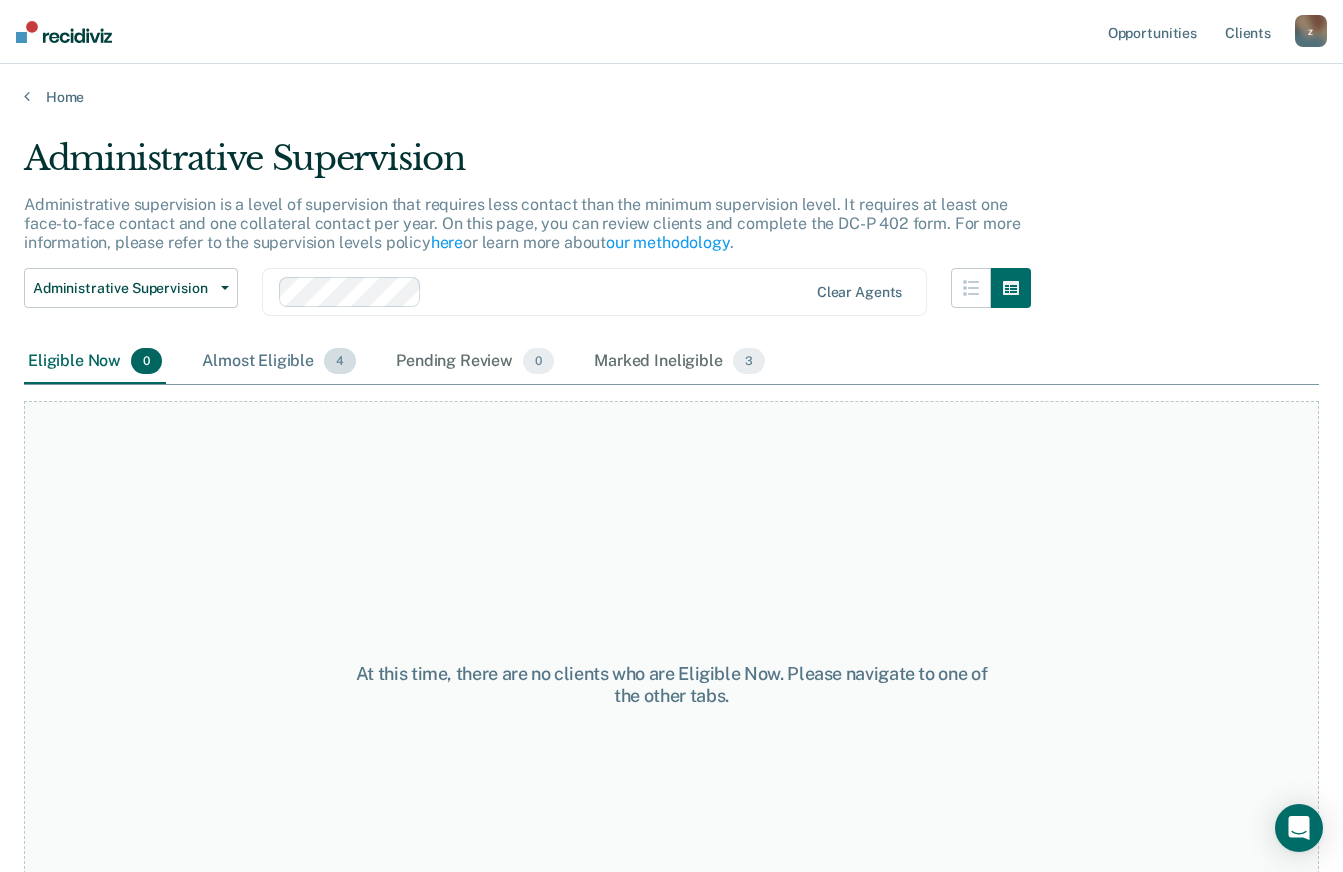 click on "Almost Eligible 4" at bounding box center (279, 362) 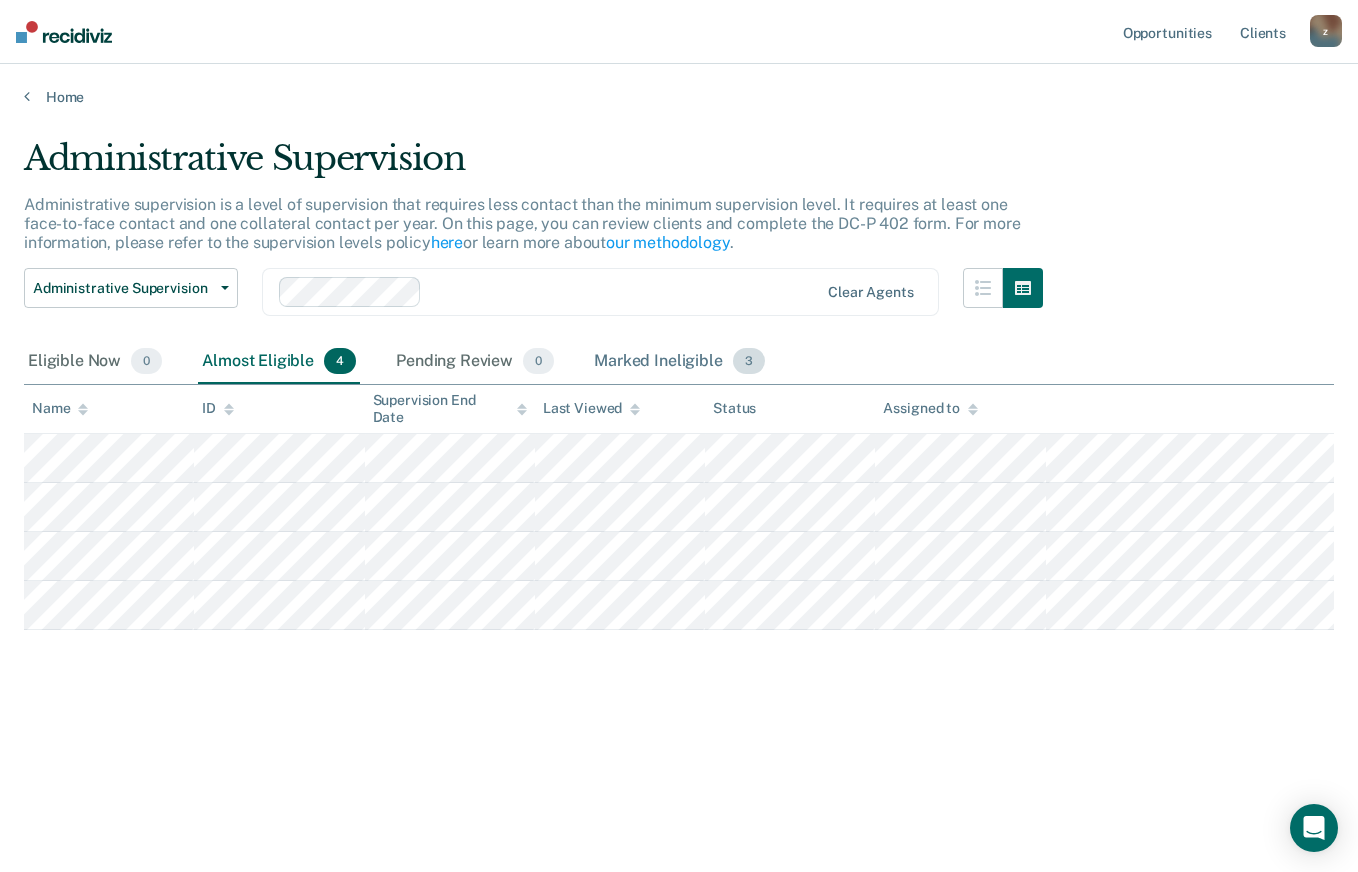 click on "Marked Ineligible 3" at bounding box center [679, 362] 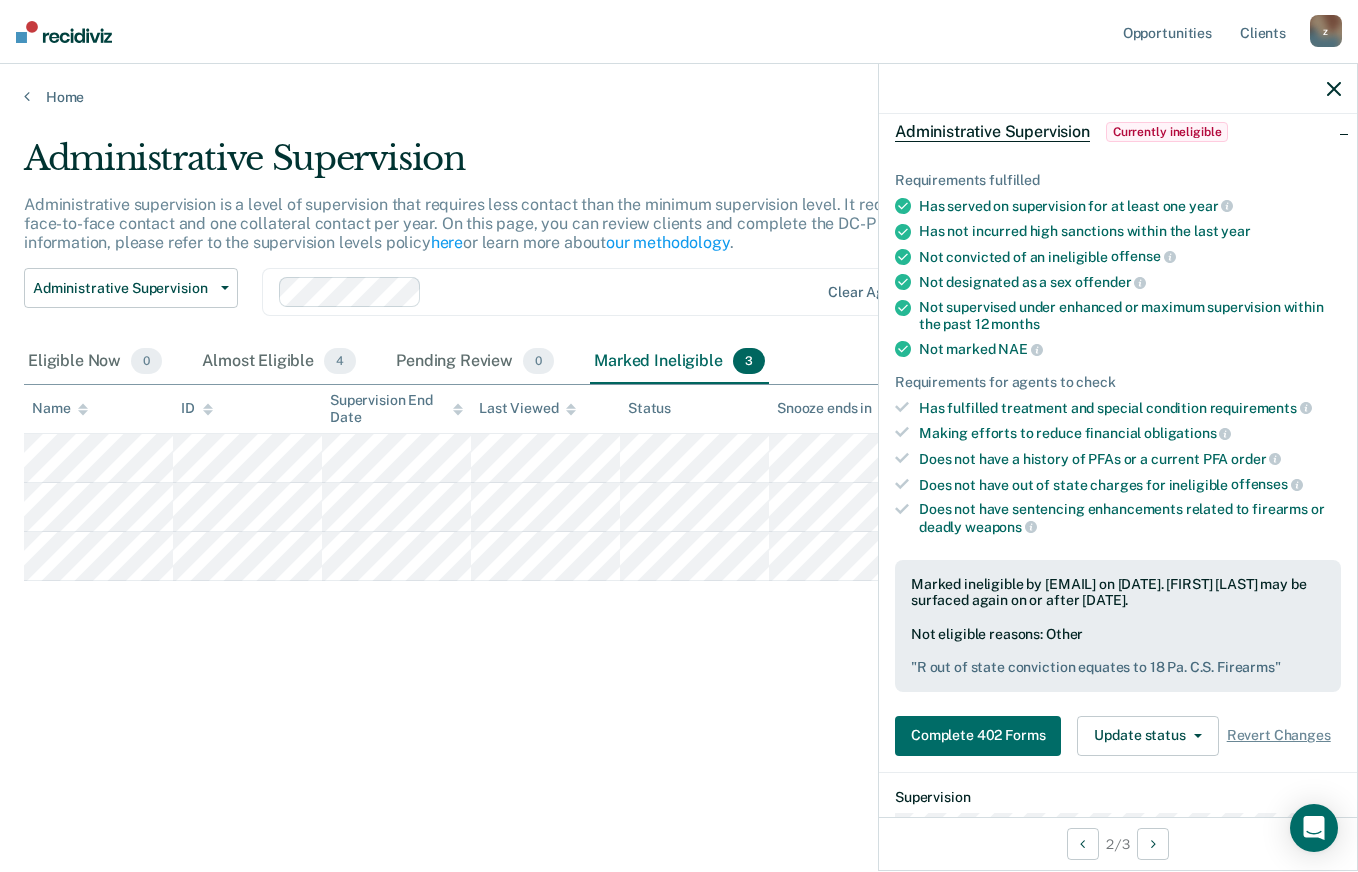 scroll, scrollTop: 82, scrollLeft: 0, axis: vertical 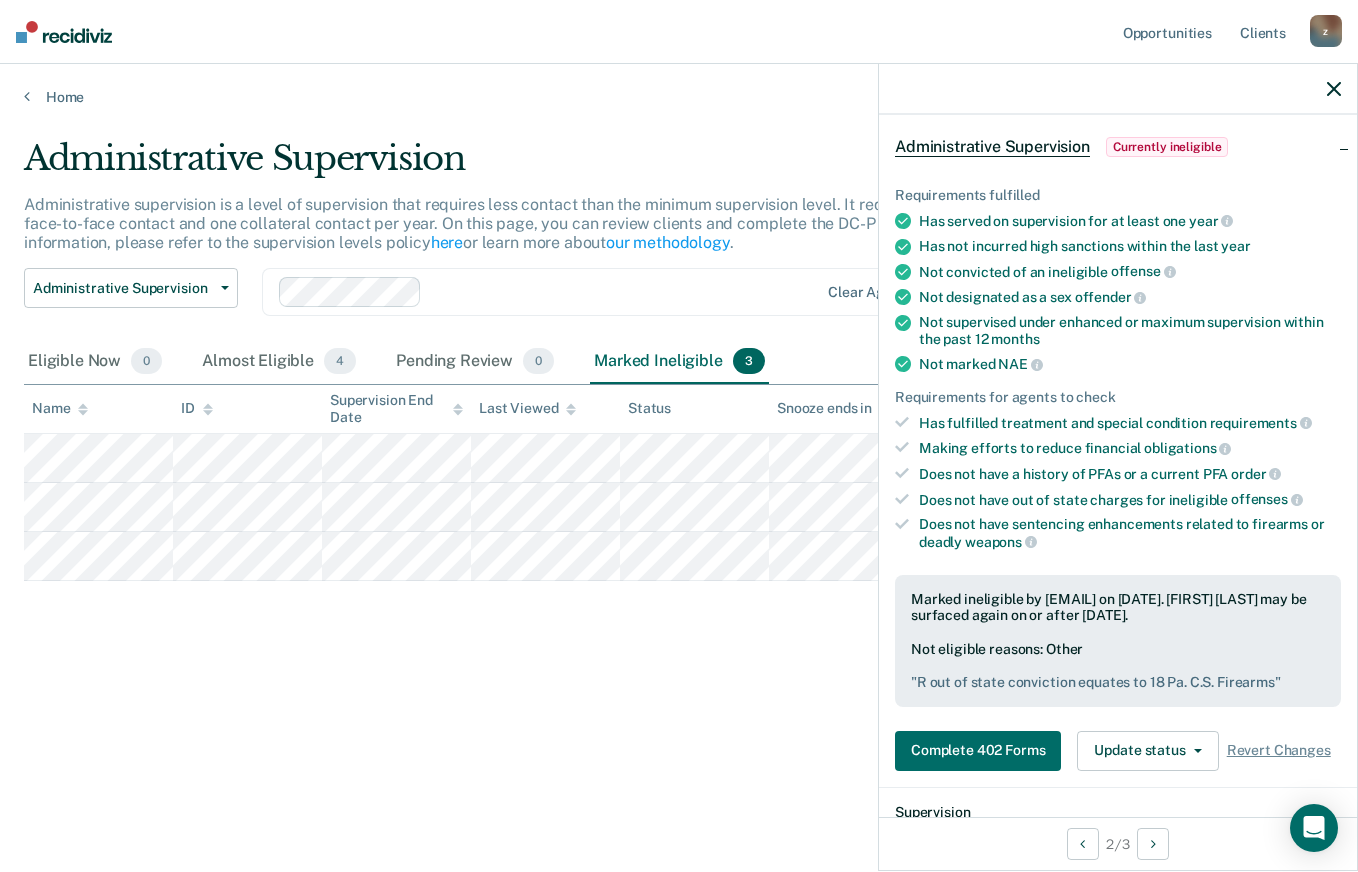 click on "Administrative Supervision   Administrative supervision is a level of supervision that requires less contact than the minimum supervision level. It requires at least one face-to-face contact and one collateral contact per year. On this page, you can review clients and complete the DC-P 402 form. For more information, please refer to the supervision levels policy  here  or learn more about  our methodology . Administrative Supervision Administrative Supervision Special Circumstances Supervision Clear   agents Eligible Now 0 Almost Eligible 4 Pending Review 0 Marked Ineligible 3
To pick up a draggable item, press the space bar.
While dragging, use the arrow keys to move the item.
Press space again to drop the item in its new position, or press escape to cancel.
Name ID Supervision End Date Last Viewed Status Snooze ends in Assigned to" at bounding box center [679, 430] 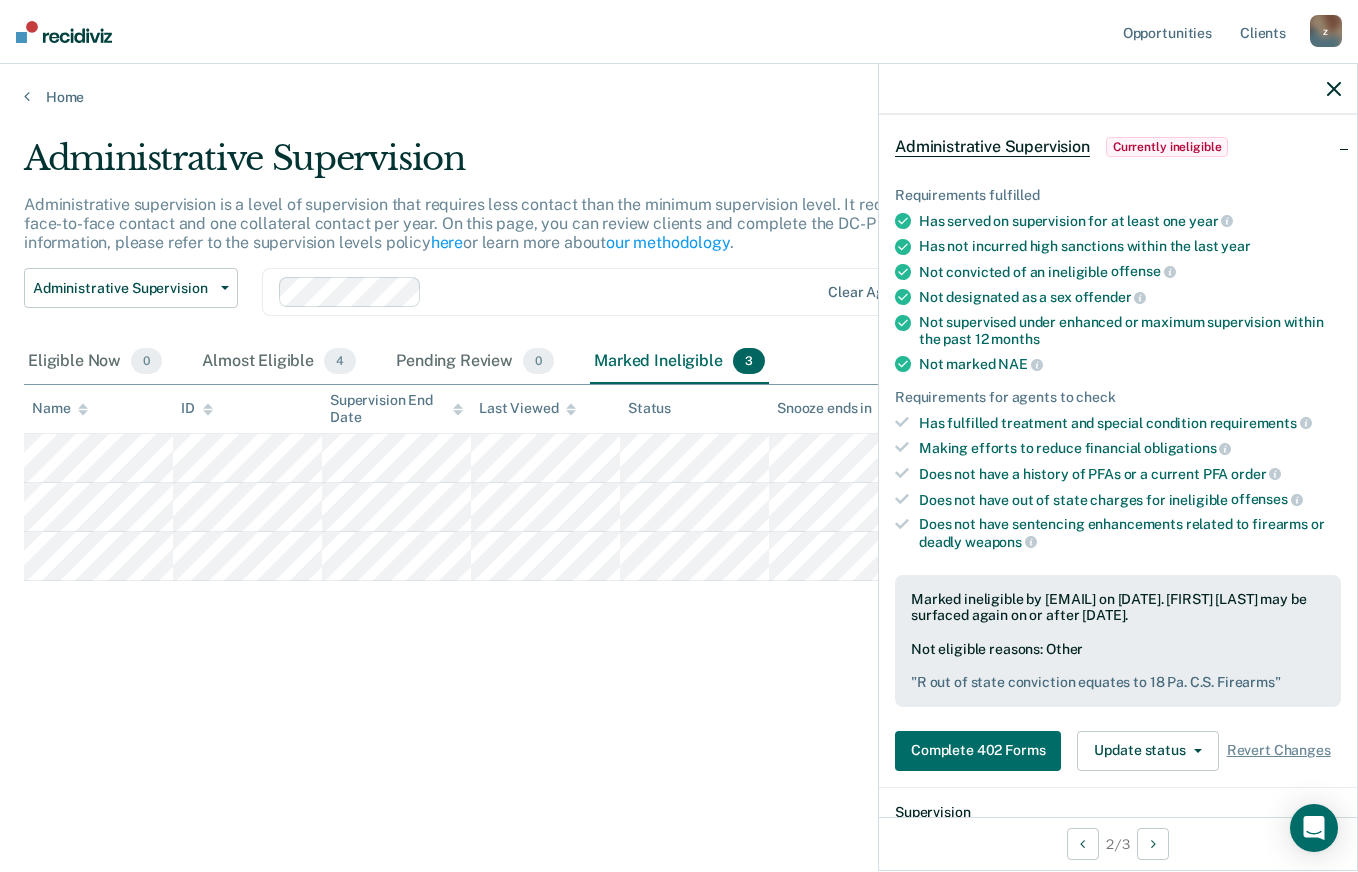 click 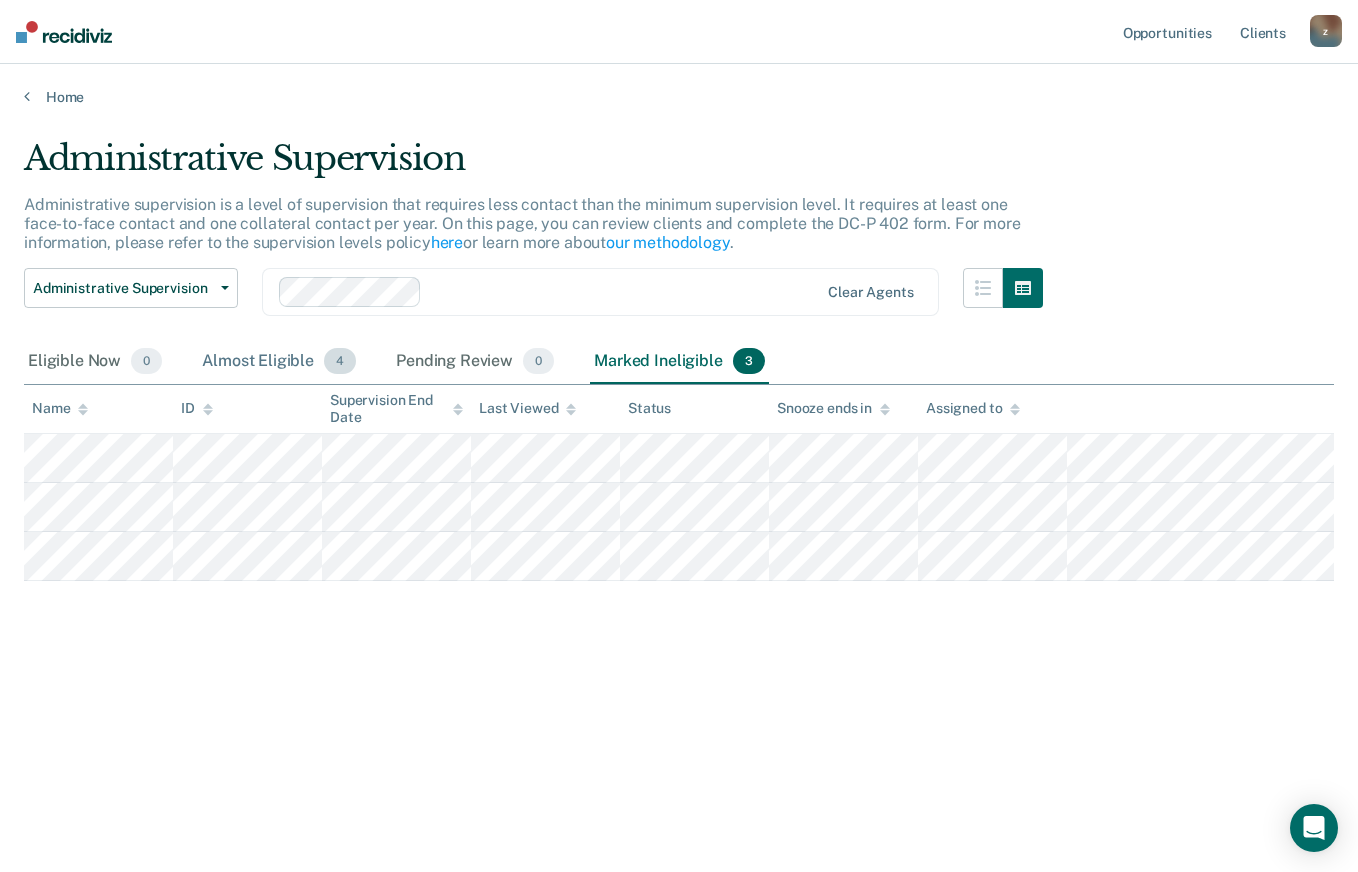 click on "Almost Eligible 4" at bounding box center [279, 362] 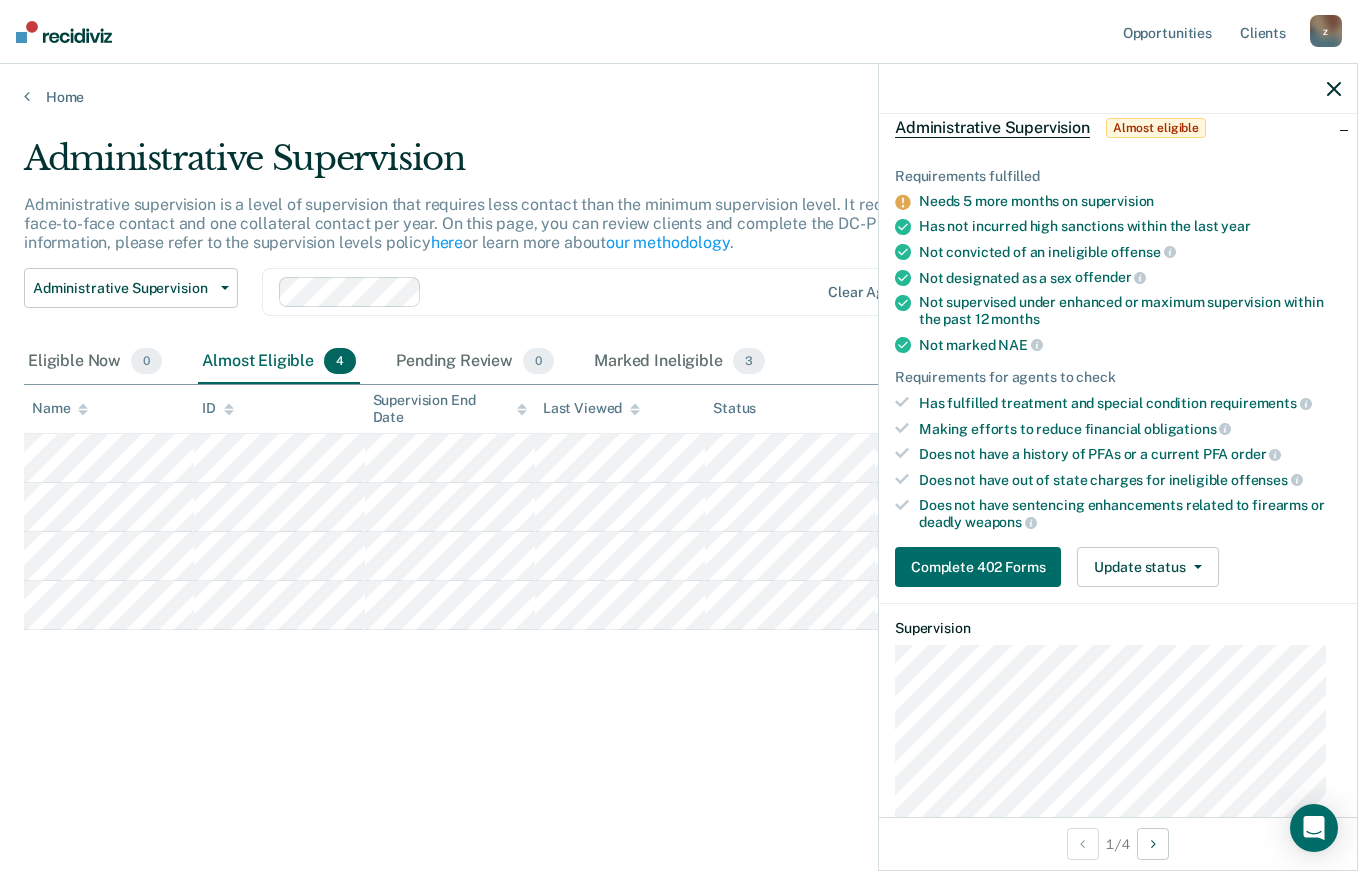 scroll, scrollTop: 99, scrollLeft: 0, axis: vertical 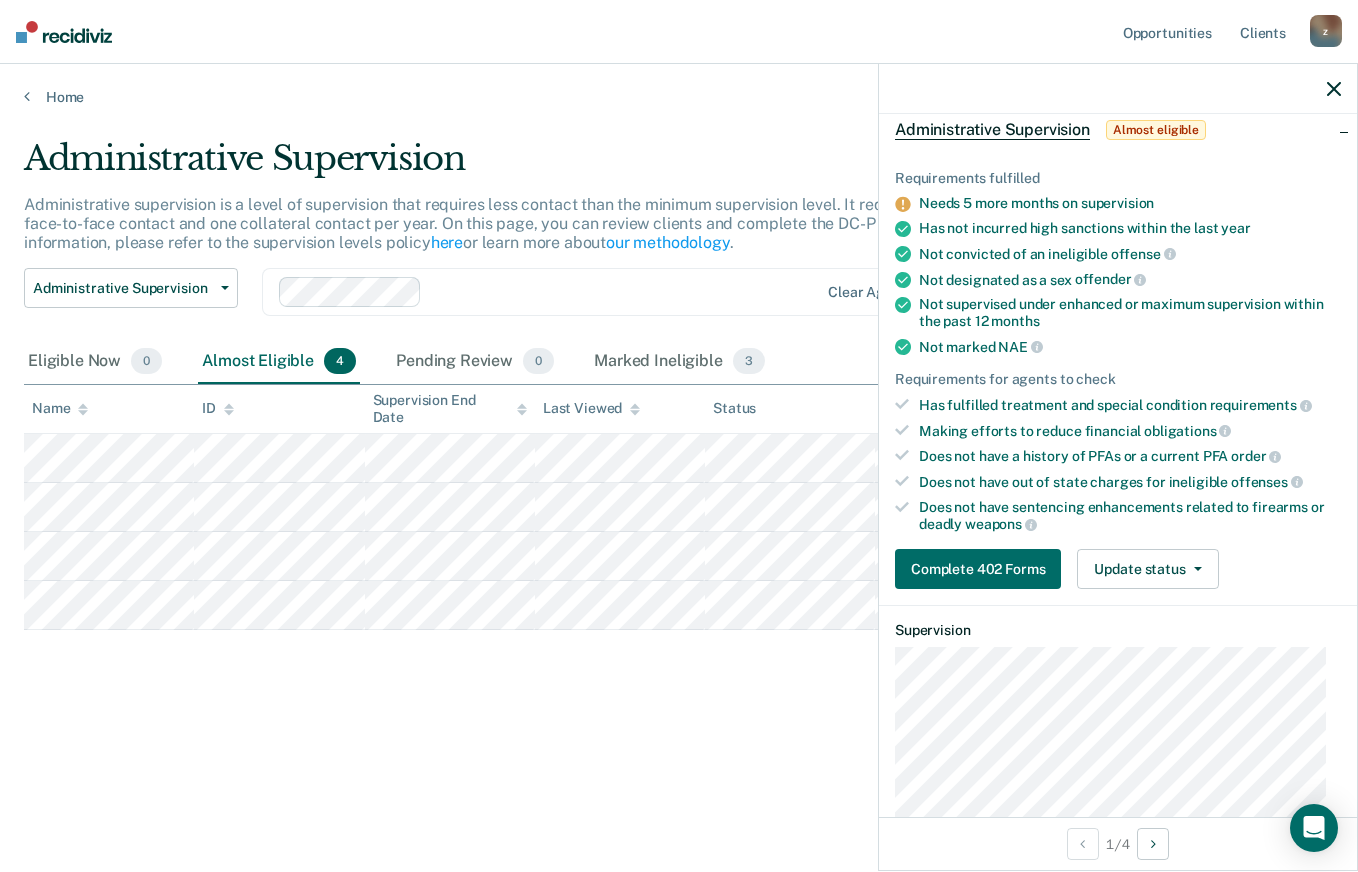 click on "Administrative Supervision   Administrative supervision is a level of supervision that requires less contact than the minimum supervision level. It requires at least one face-to-face contact and one collateral contact per year. On this page, you can review clients and complete the DC-P 402 form. For more information, please refer to the supervision levels policy  here  or learn more about  our methodology . Administrative Supervision Administrative Supervision Special Circumstances Supervision Clear   agents Eligible Now 0 Almost Eligible 4 Pending Review 0 Marked Ineligible 3
To pick up a draggable item, press the space bar.
While dragging, use the arrow keys to move the item.
Press space again to drop the item in its new position, or press escape to cancel.
Name ID Supervision End Date Last Viewed Status Assigned to" at bounding box center (679, 430) 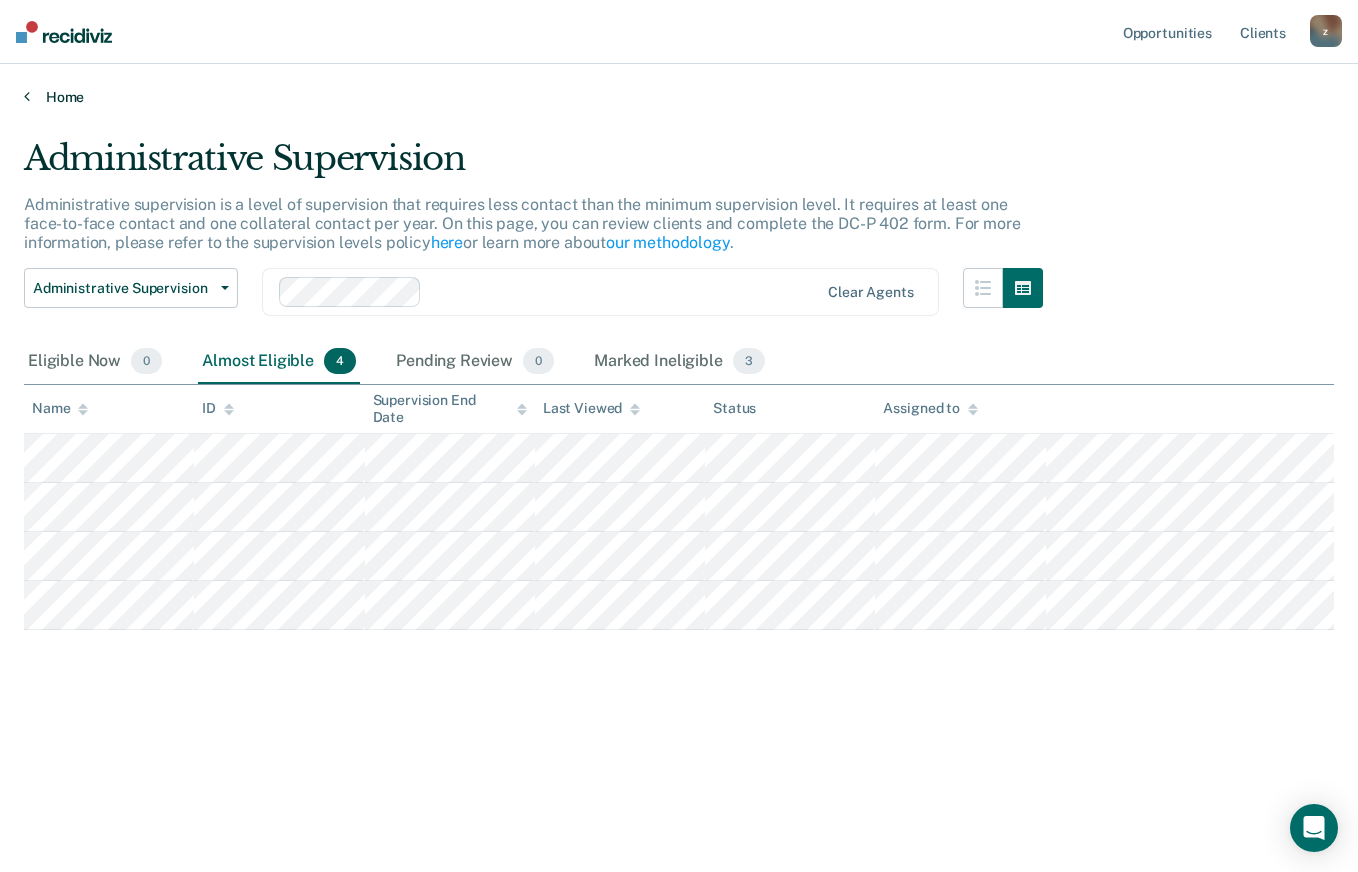 click on "Home" at bounding box center [679, 97] 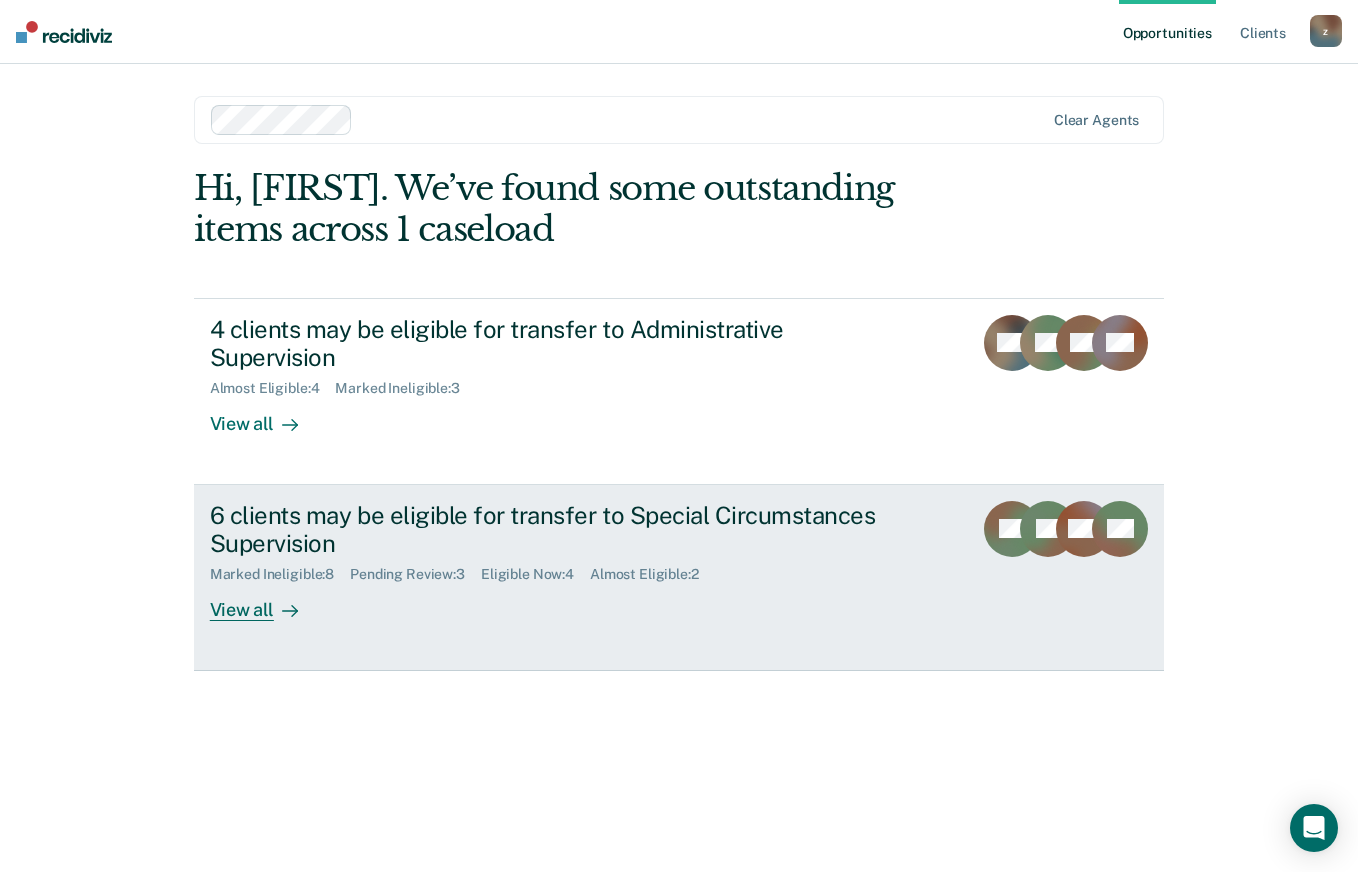 click on "Pending Review :  3" at bounding box center (415, 574) 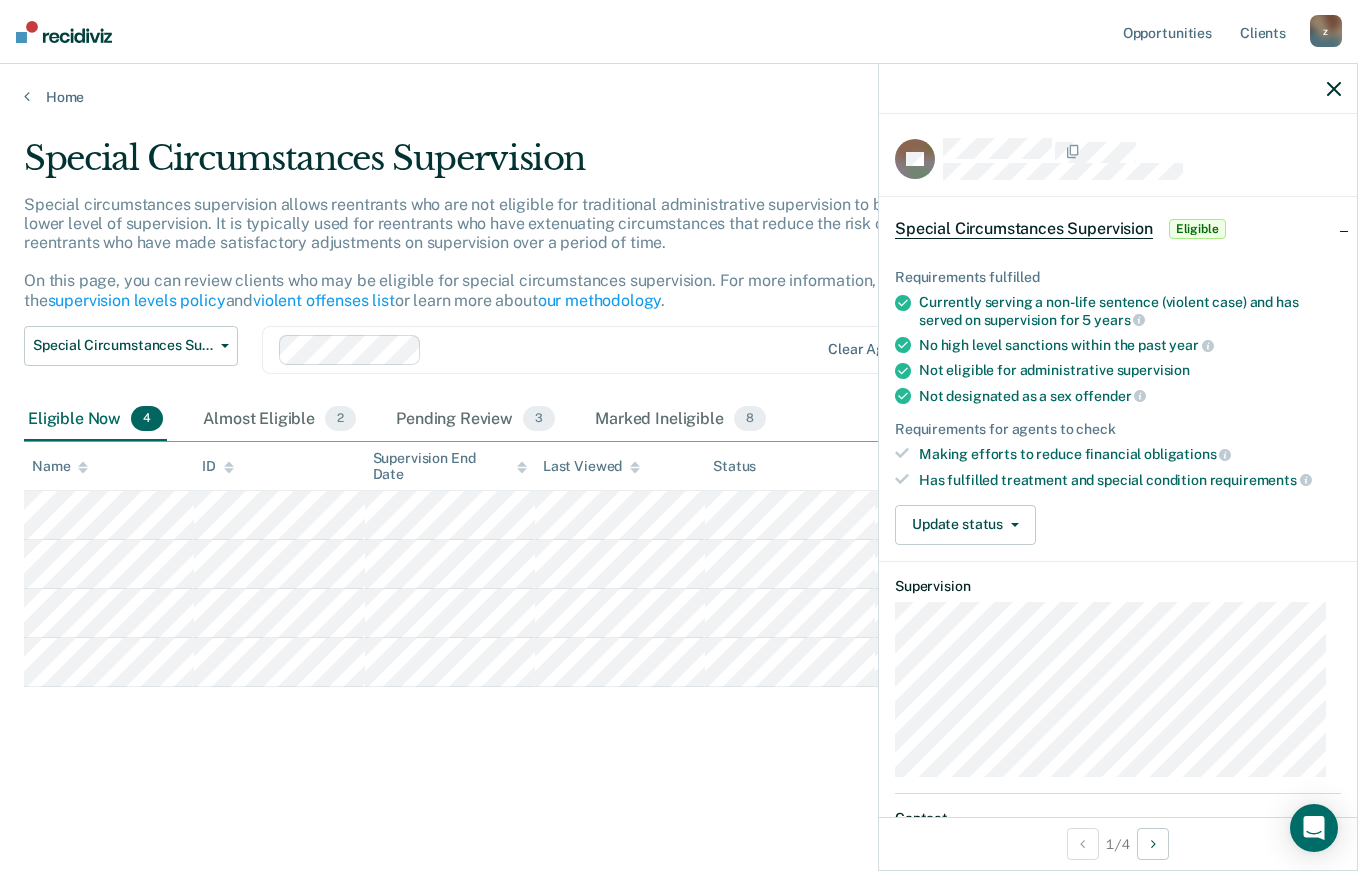 click on "Special Circumstances Supervision   Special circumstances supervision allows reentrants who are not eligible for traditional administrative supervision to be supervised at a lower level of supervision. It is typically used for reentrants who have extenuating circumstances that reduce the risk of re-offending or reentrants who have made satisfactory adjustments on supervision over a period of time. On this page, you can review clients who may be eligible for special circumstances supervision. For more information, please refer to the  supervision levels policy  and  violent offenses list  or learn more about  our methodology .  Special Circumstances Supervision Administrative Supervision Special Circumstances Supervision Clear   agents Eligible Now 4 Almost Eligible 2 Pending Review 3 Marked Ineligible 8
To pick up a draggable item, press the space bar.
While dragging, use the arrow keys to move the item.
Press space again to drop the item in its new position, or press escape to cancel.
Name ID" at bounding box center [679, 462] 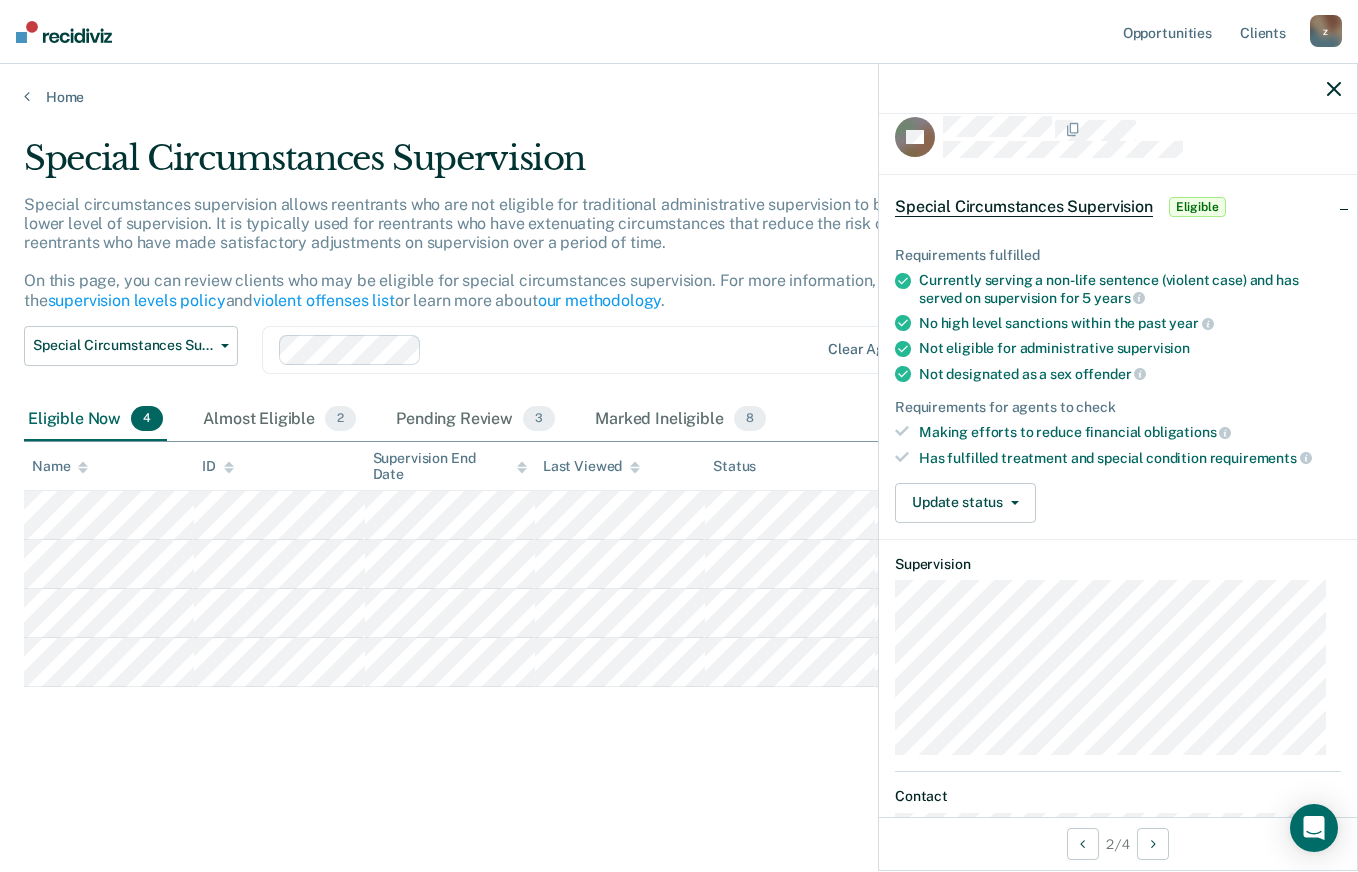 scroll, scrollTop: 0, scrollLeft: 0, axis: both 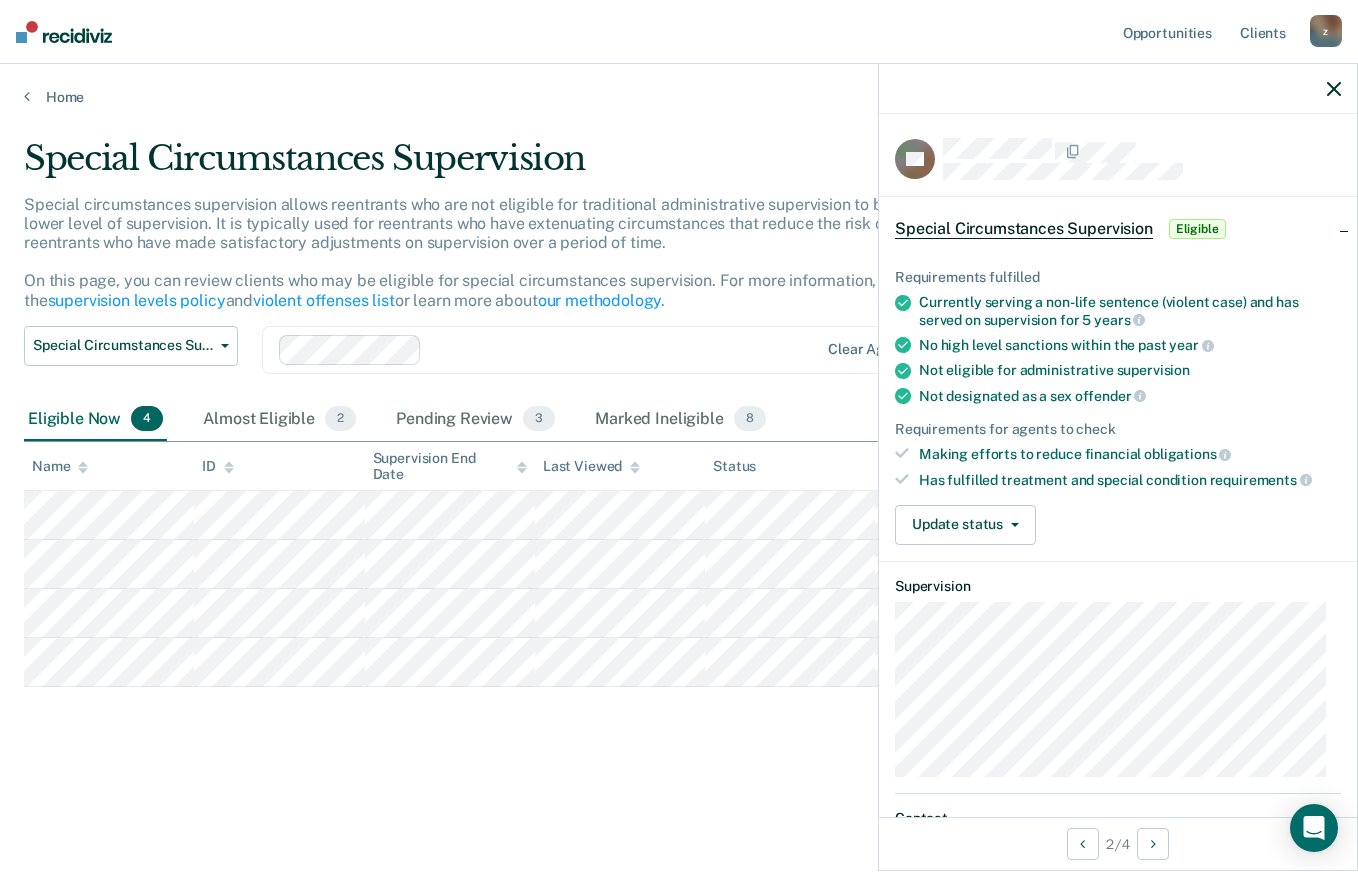 click 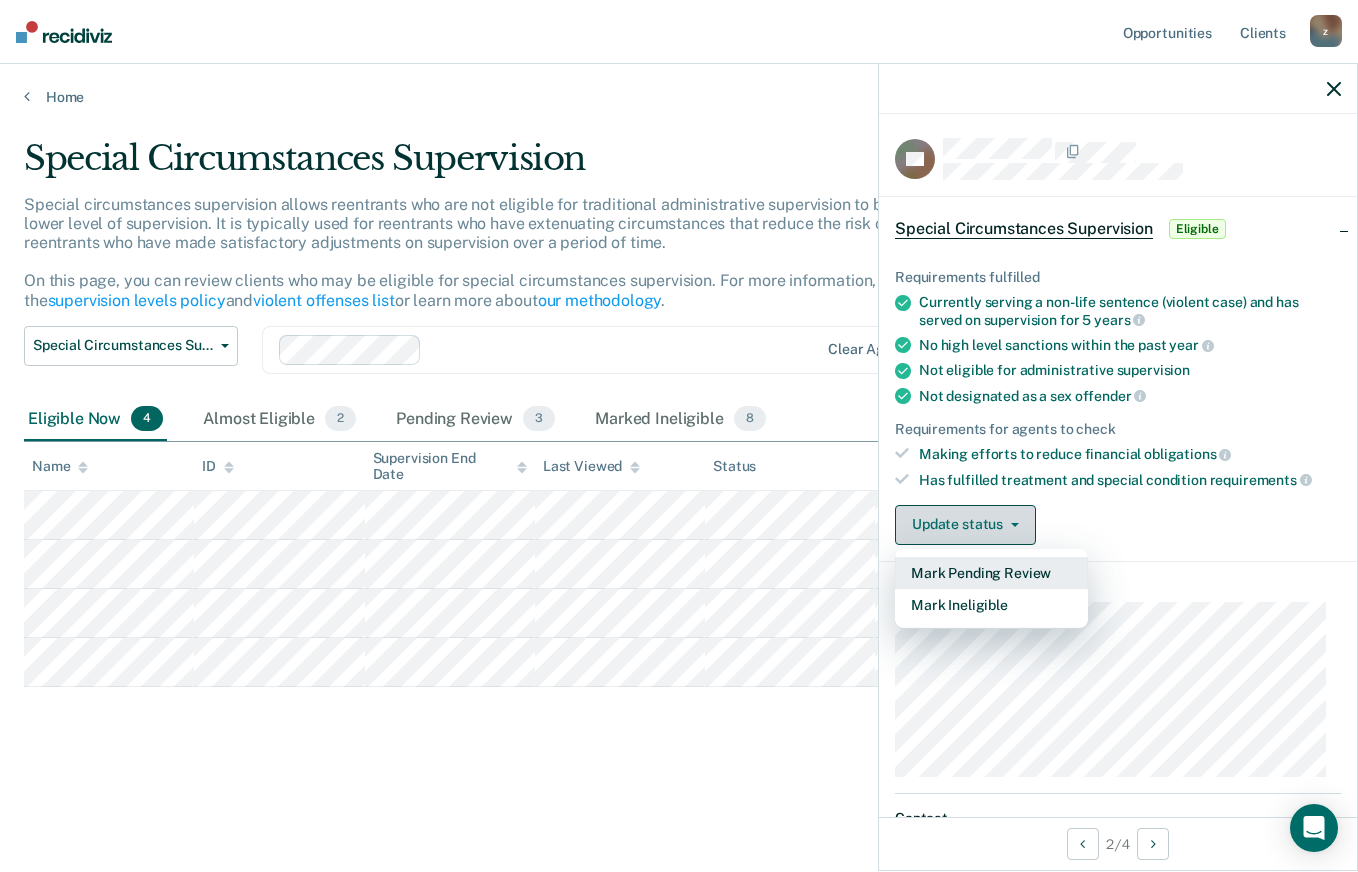 click on "Mark Ineligible" at bounding box center (991, 605) 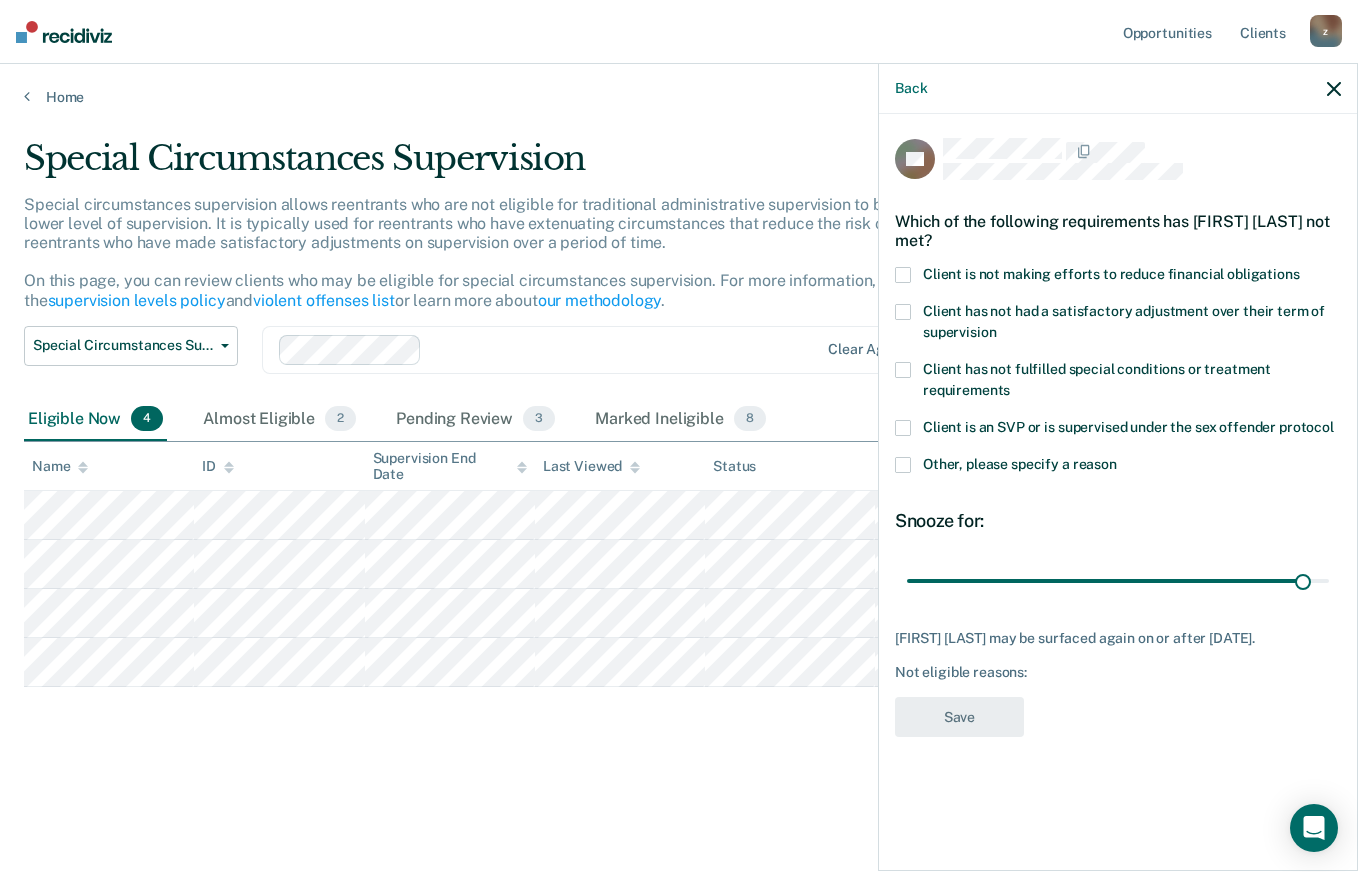type on "180" 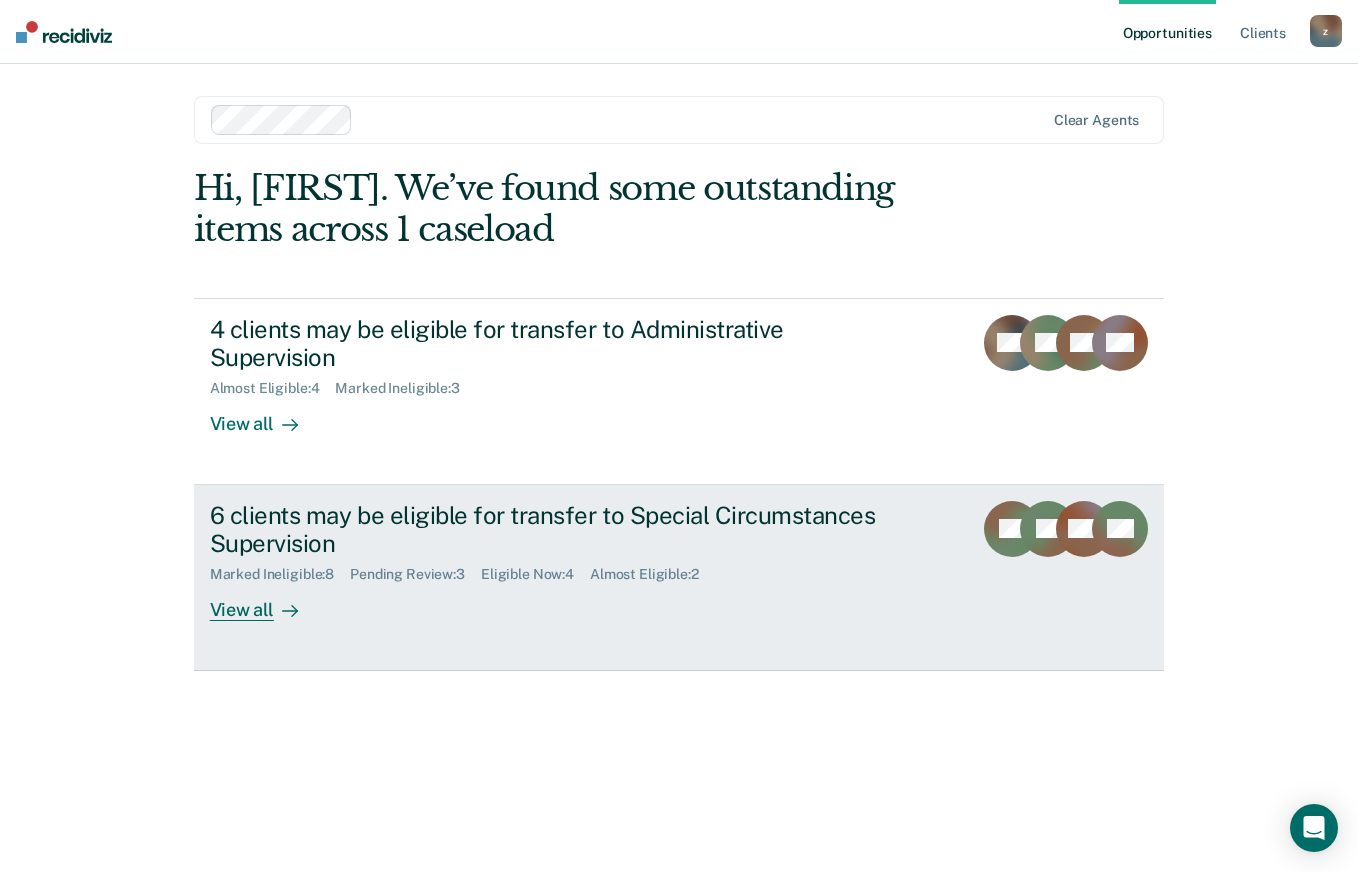 click 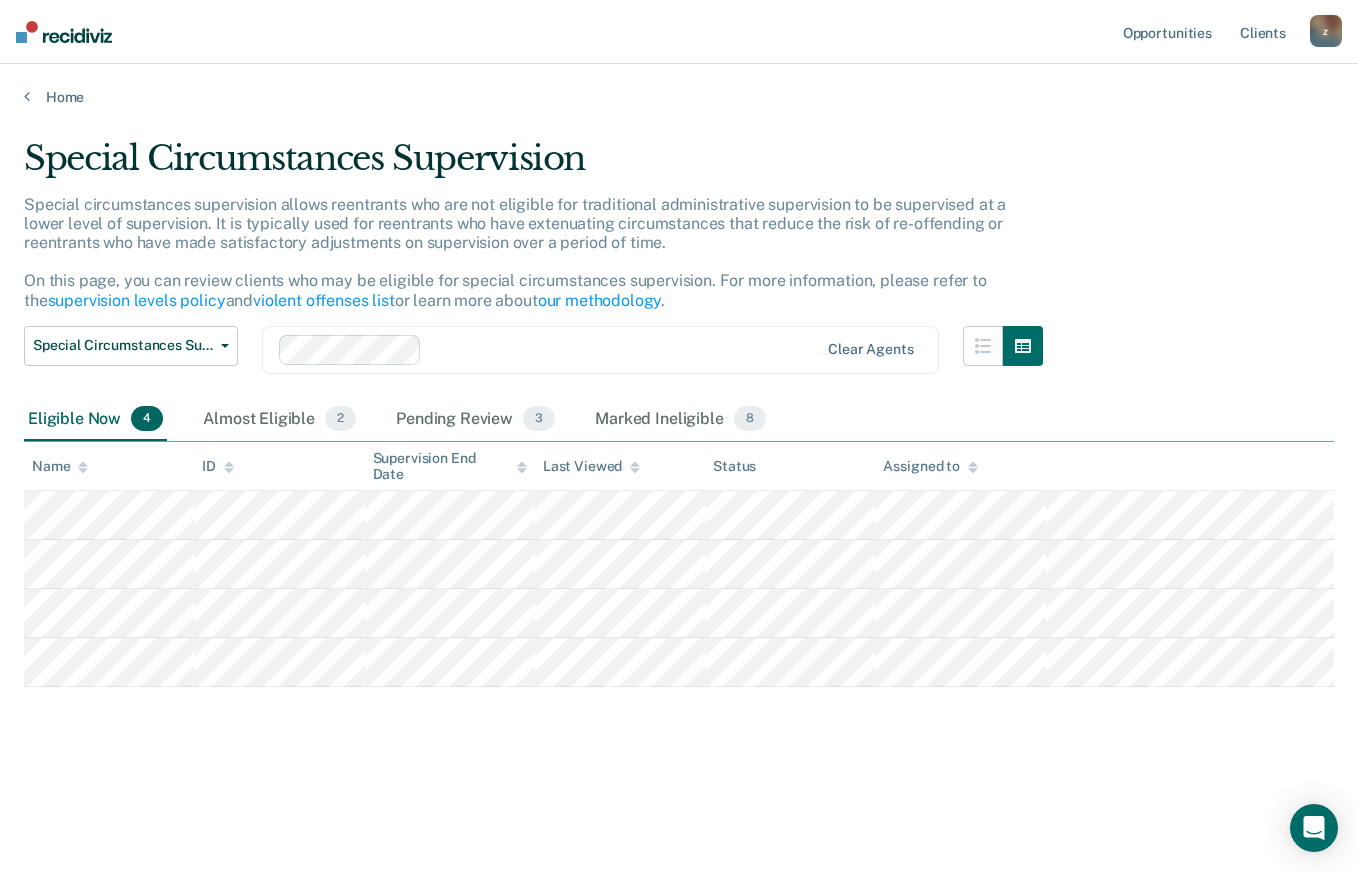 click on "Special Circumstances Supervision   Special circumstances supervision allows reentrants who are not eligible for traditional administrative supervision to be supervised at a lower level of supervision. It is typically used for reentrants who have extenuating circumstances that reduce the risk of re-offending or reentrants who have made satisfactory adjustments on supervision over a period of time. On this page, you can review clients who may be eligible for special circumstances supervision. For more information, please refer to the  supervision levels policy  and  violent offenses list  or learn more about  our methodology .  Special Circumstances Supervision Administrative Supervision Special Circumstances Supervision Clear   agents Eligible Now 4 Almost Eligible 2 Pending Review 3 Marked Ineligible 8
To pick up a draggable item, press the space bar.
While dragging, use the arrow keys to move the item.
Press space again to drop the item in its new position, or press escape to cancel.
Name ID" at bounding box center (679, 462) 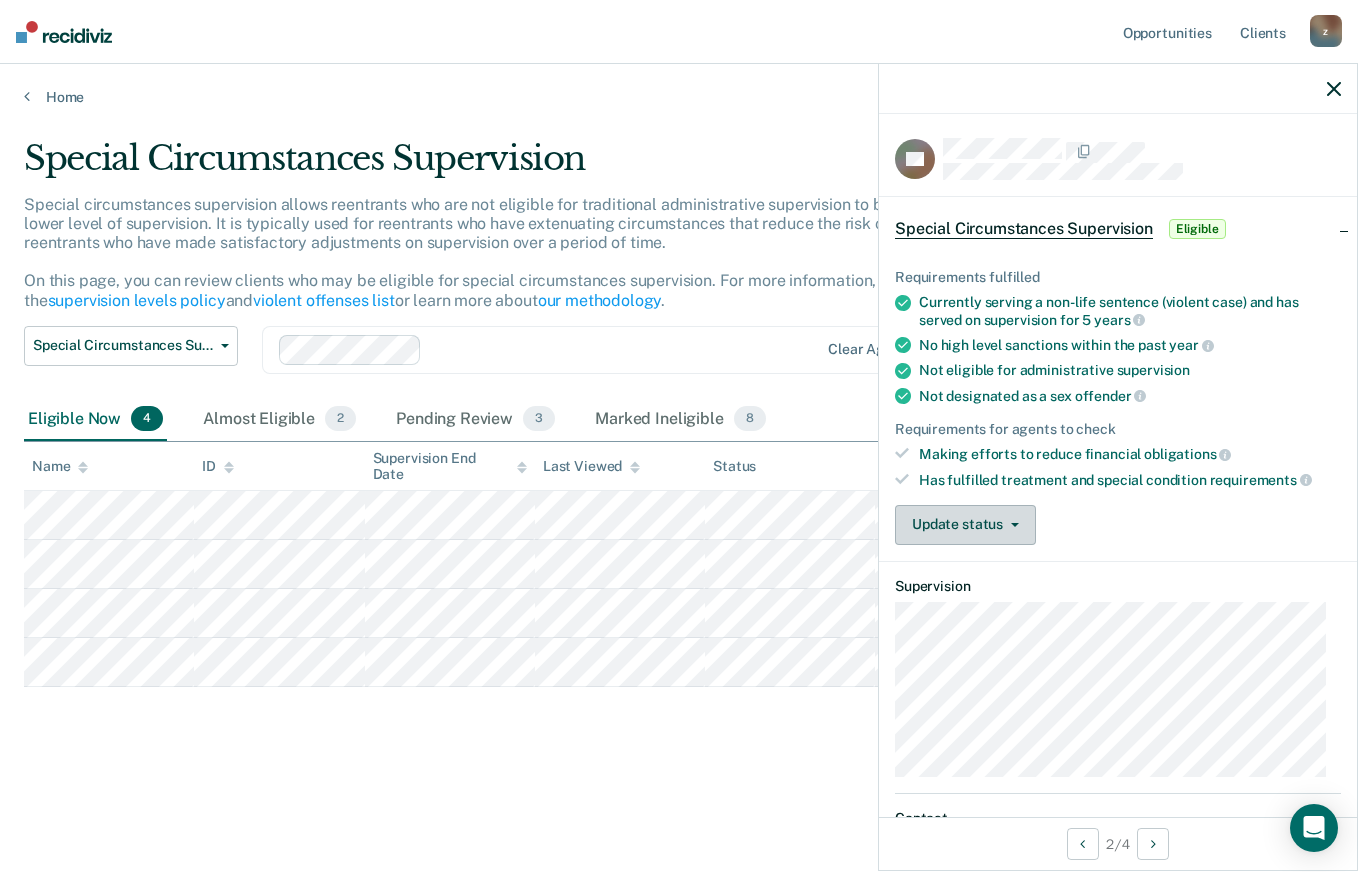 click 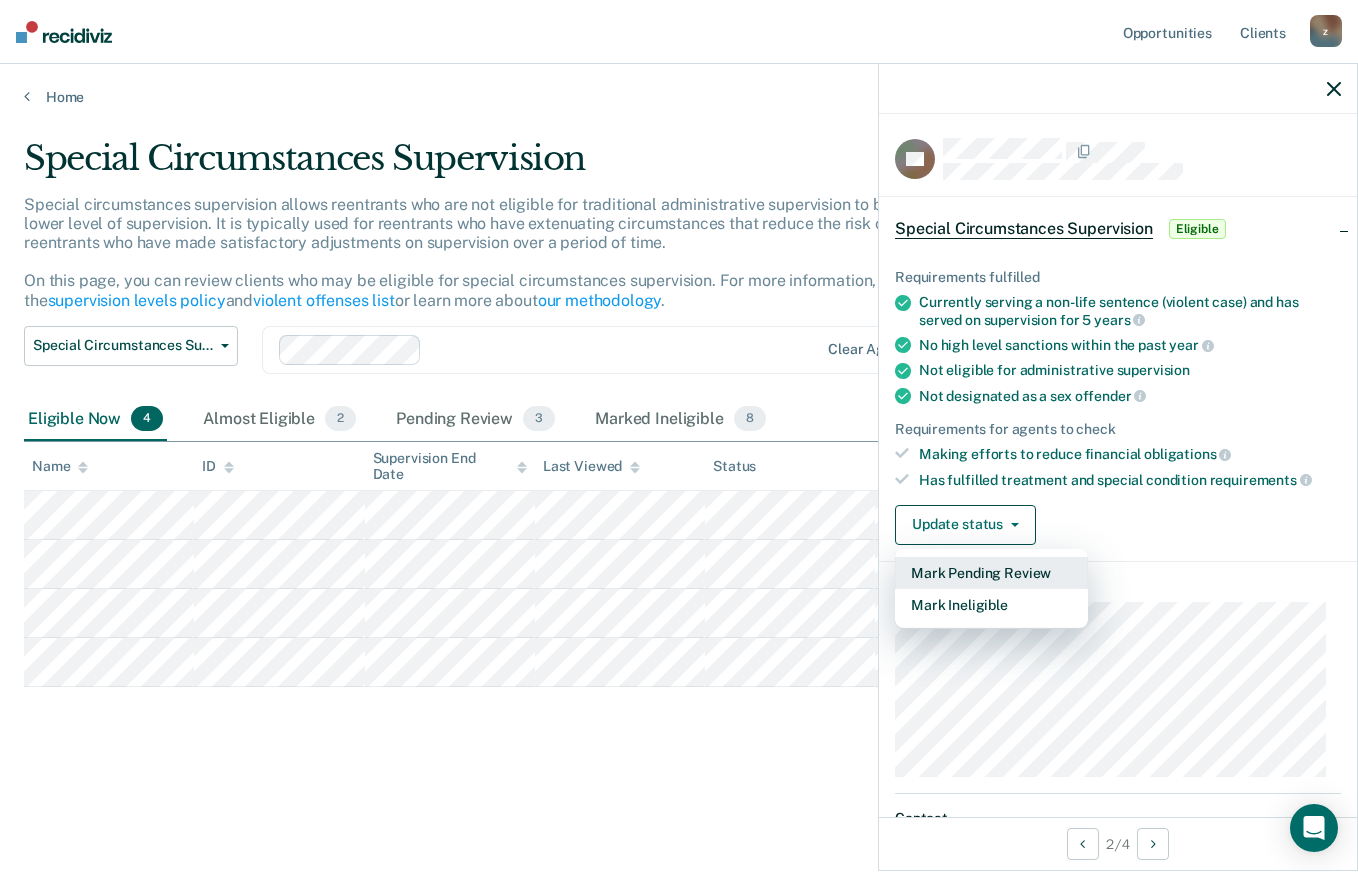 click on "Mark Pending Review" at bounding box center [991, 573] 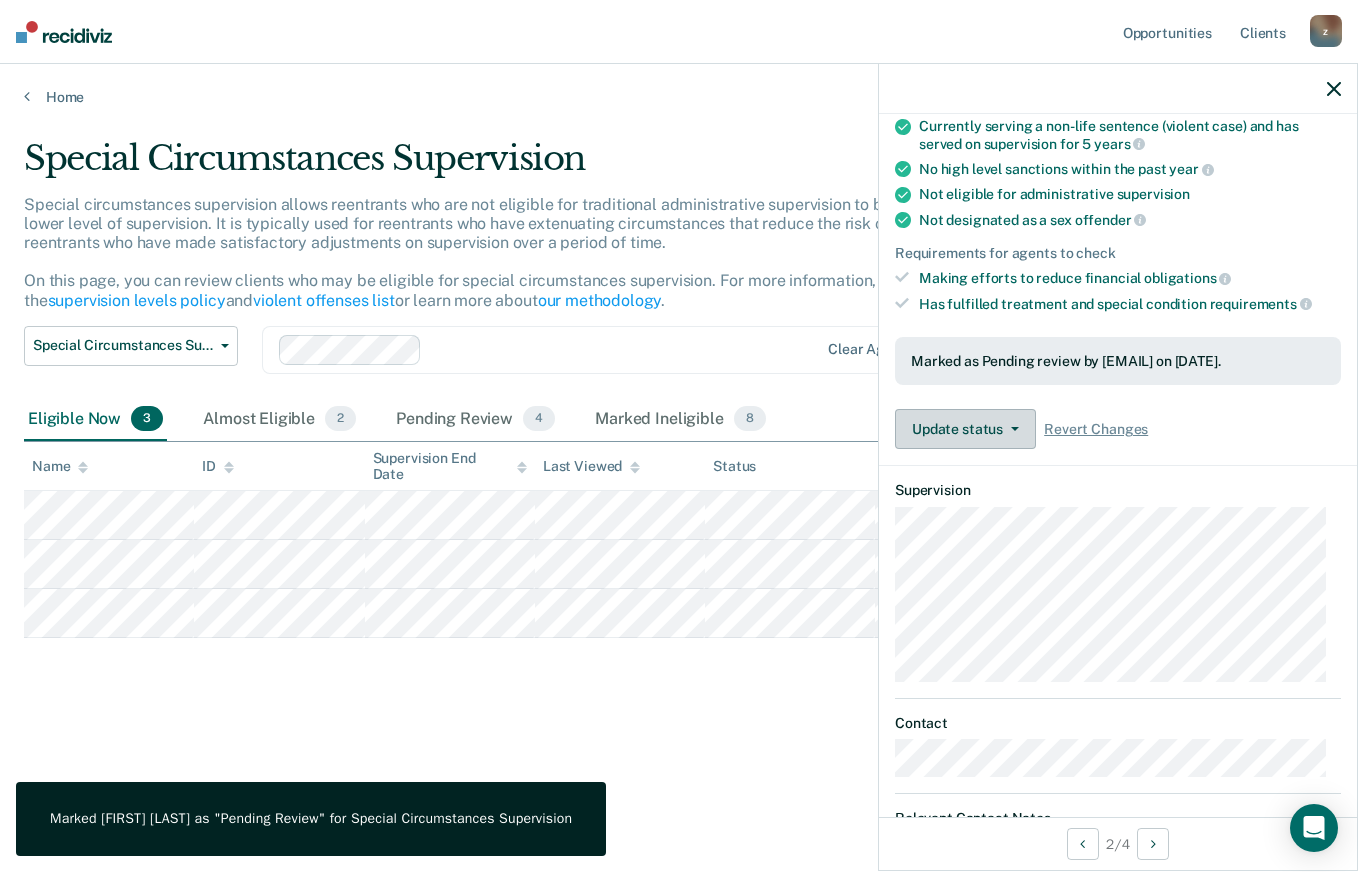 scroll, scrollTop: 190, scrollLeft: 0, axis: vertical 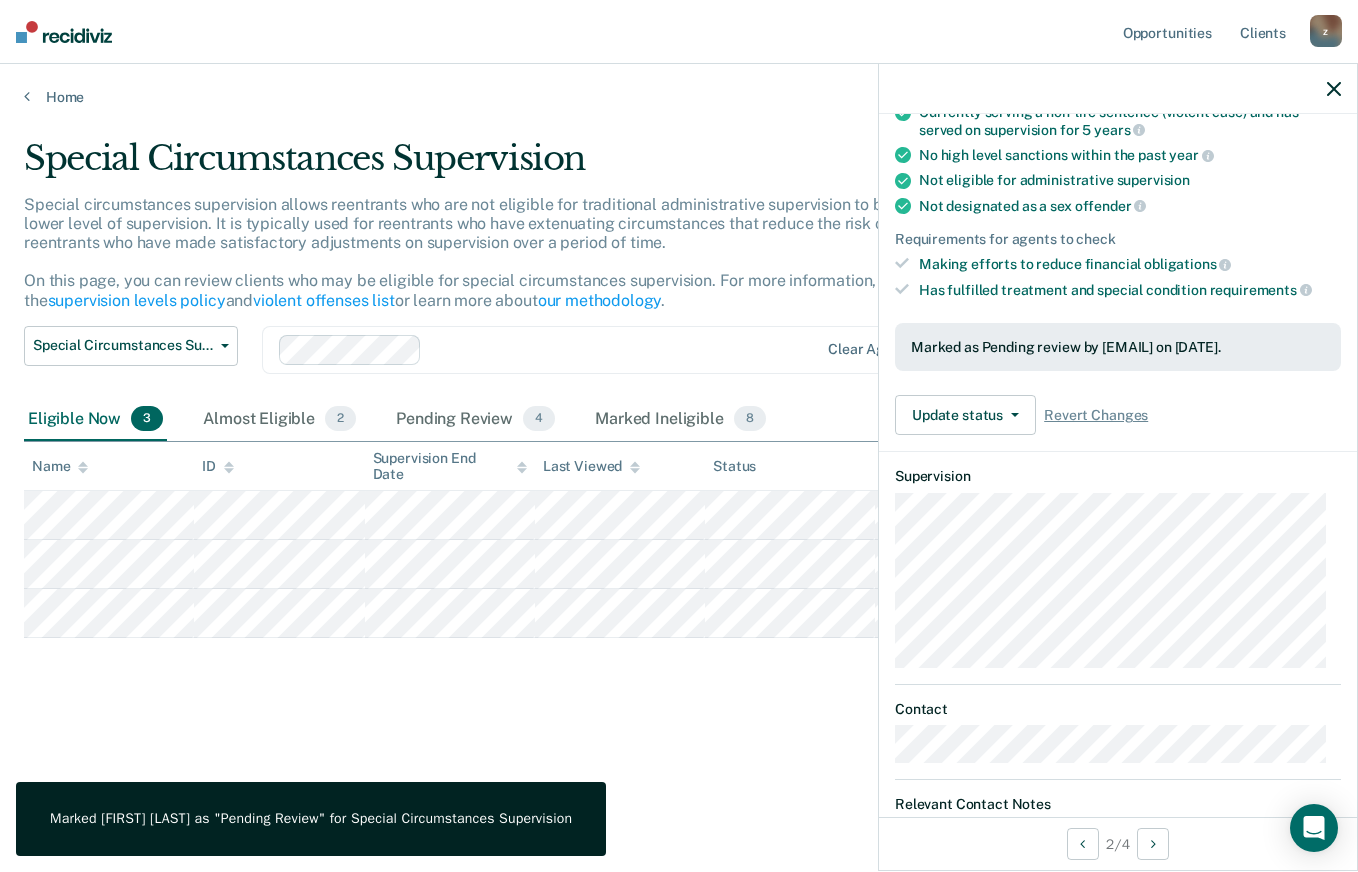 click on "Special Circumstances Supervision   Special circumstances supervision allows reentrants who are not eligible for traditional administrative supervision to be supervised at a lower level of supervision. It is typically used for reentrants who have extenuating circumstances that reduce the risk of re-offending or reentrants who have made satisfactory adjustments on supervision over a period of time. On this page, you can review clients who may be eligible for special circumstances supervision. For more information, please refer to the  supervision levels policy  and  violent offenses list  or learn more about  our methodology .  Special Circumstances Supervision Administrative Supervision Special Circumstances Supervision Clear   agents Eligible Now 3 Almost Eligible 2 Pending Review 4 Marked Ineligible 8
To pick up a draggable item, press the space bar.
While dragging, use the arrow keys to move the item.
Press space again to drop the item in its new position, or press escape to cancel.
Name ID" at bounding box center (679, 462) 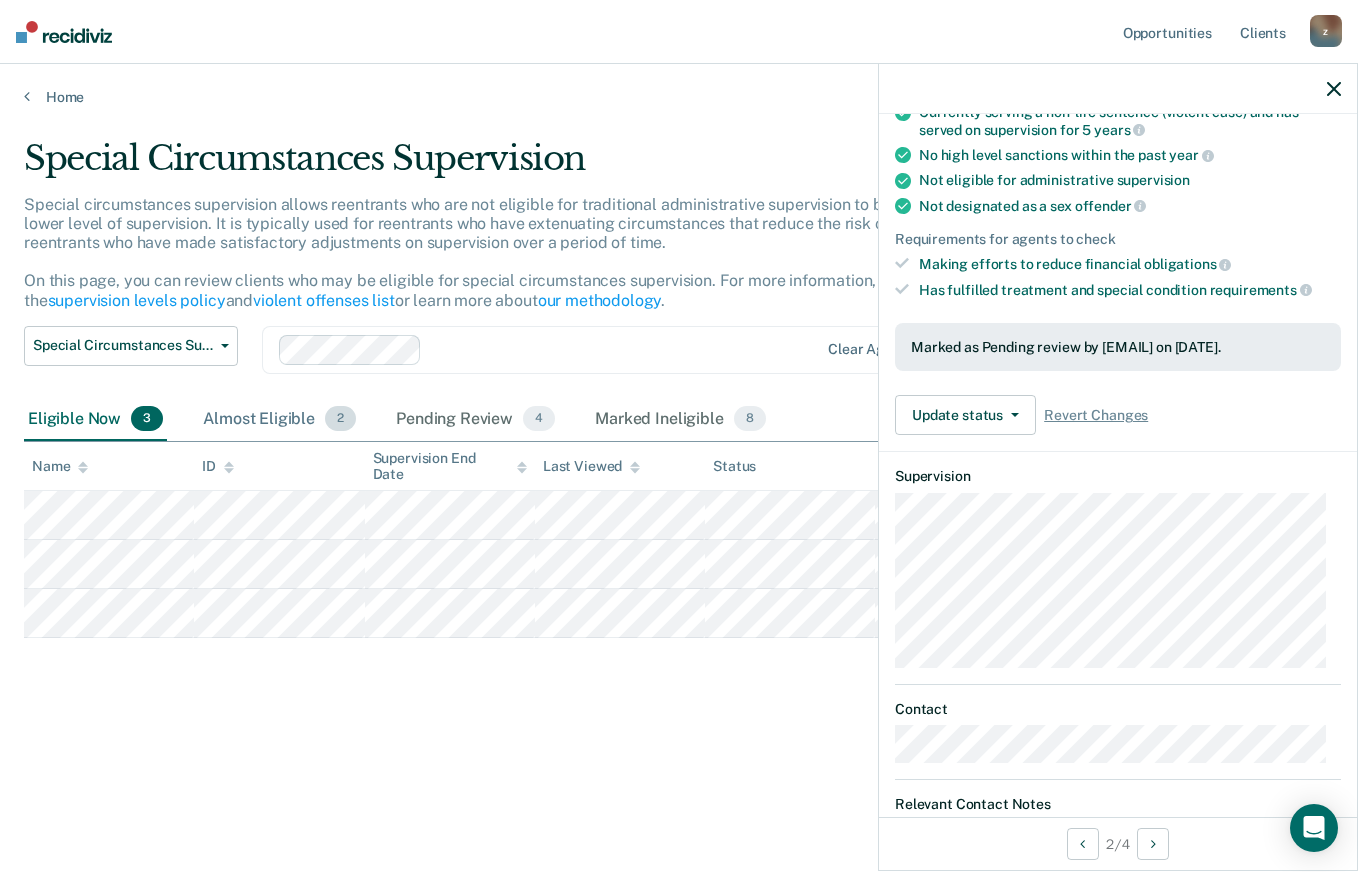 click on "Almost Eligible 2" at bounding box center (279, 420) 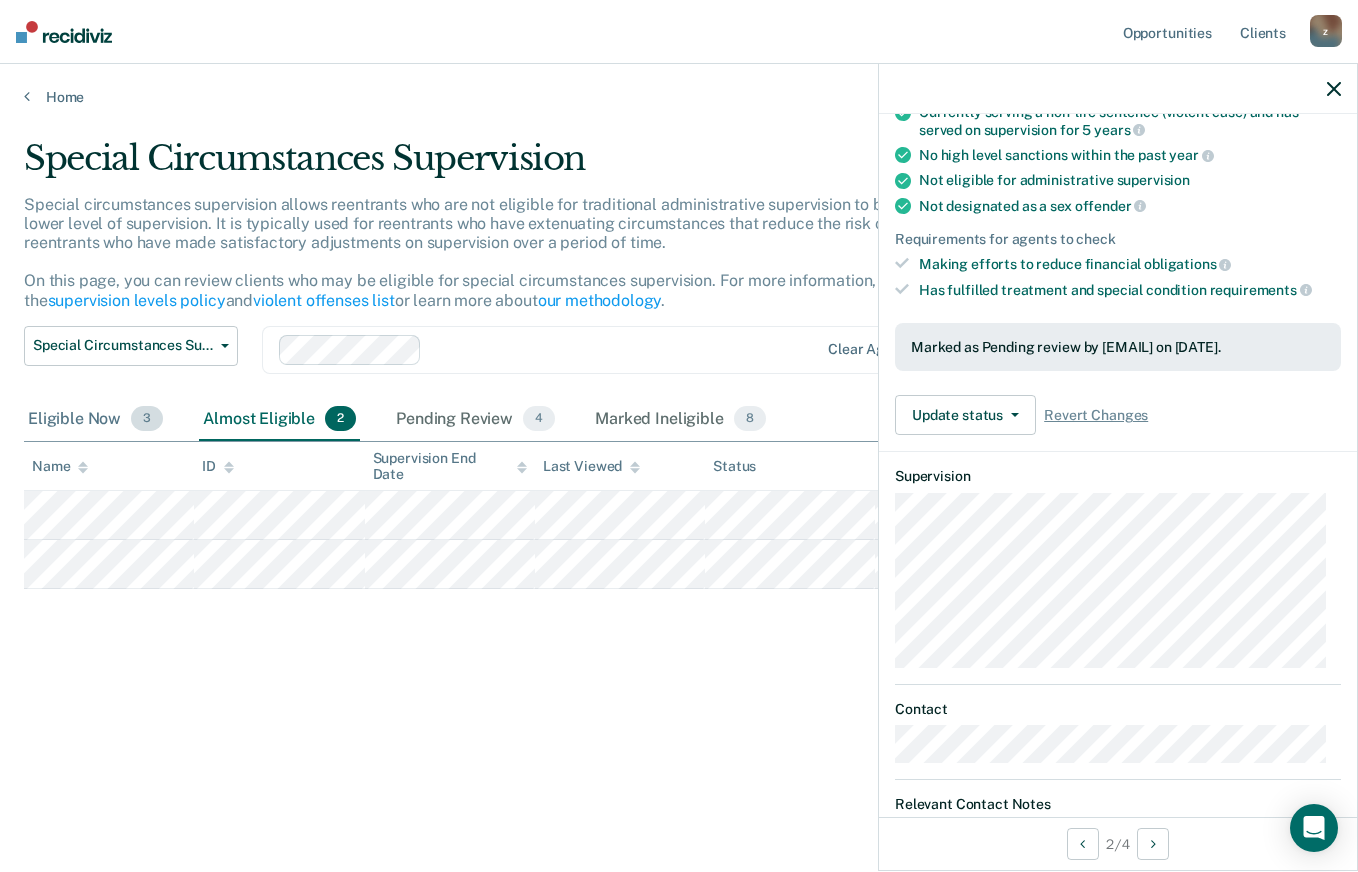 click on "Eligible Now 3" at bounding box center [95, 420] 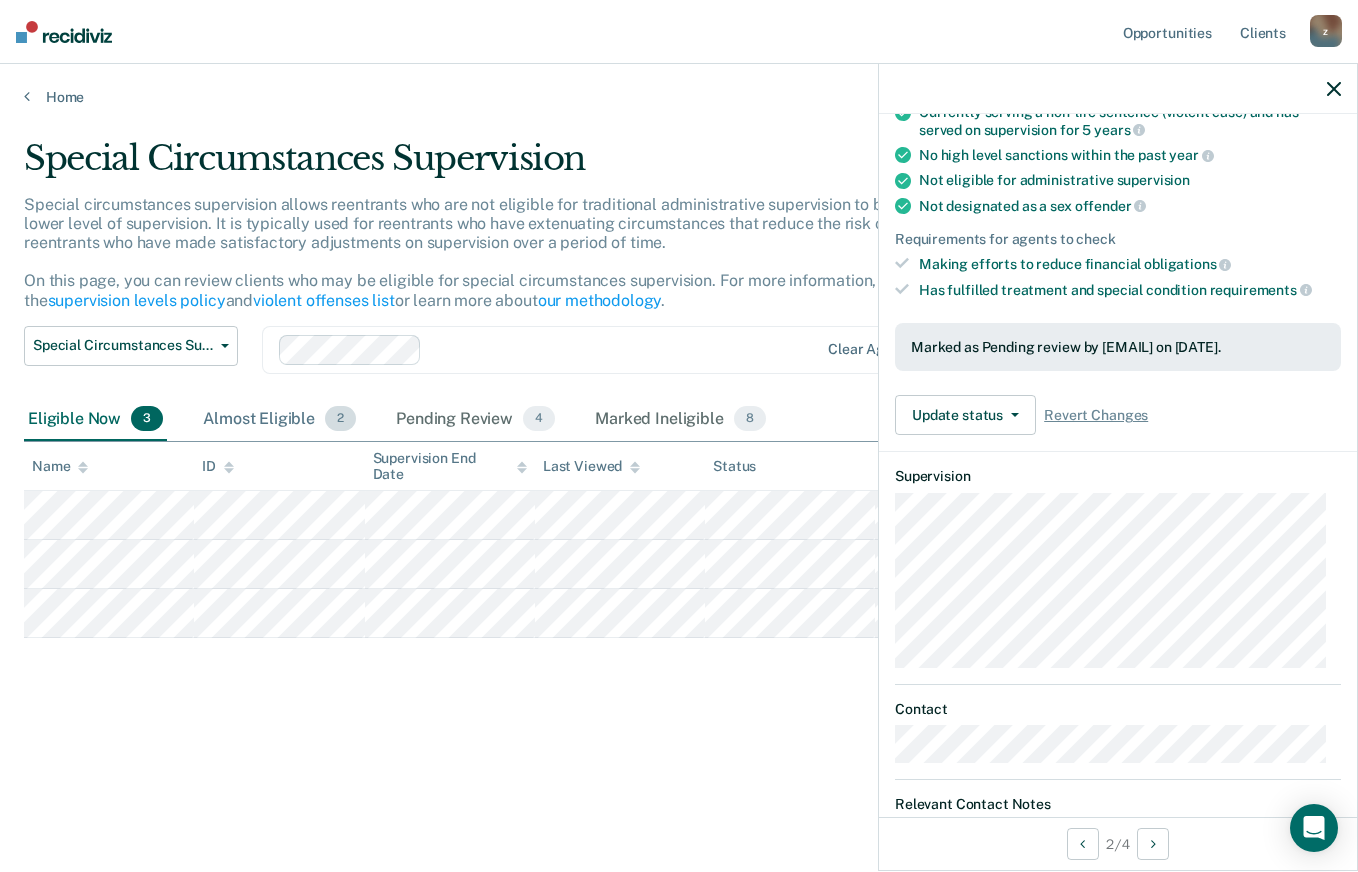 click on "Almost Eligible 2" at bounding box center [279, 420] 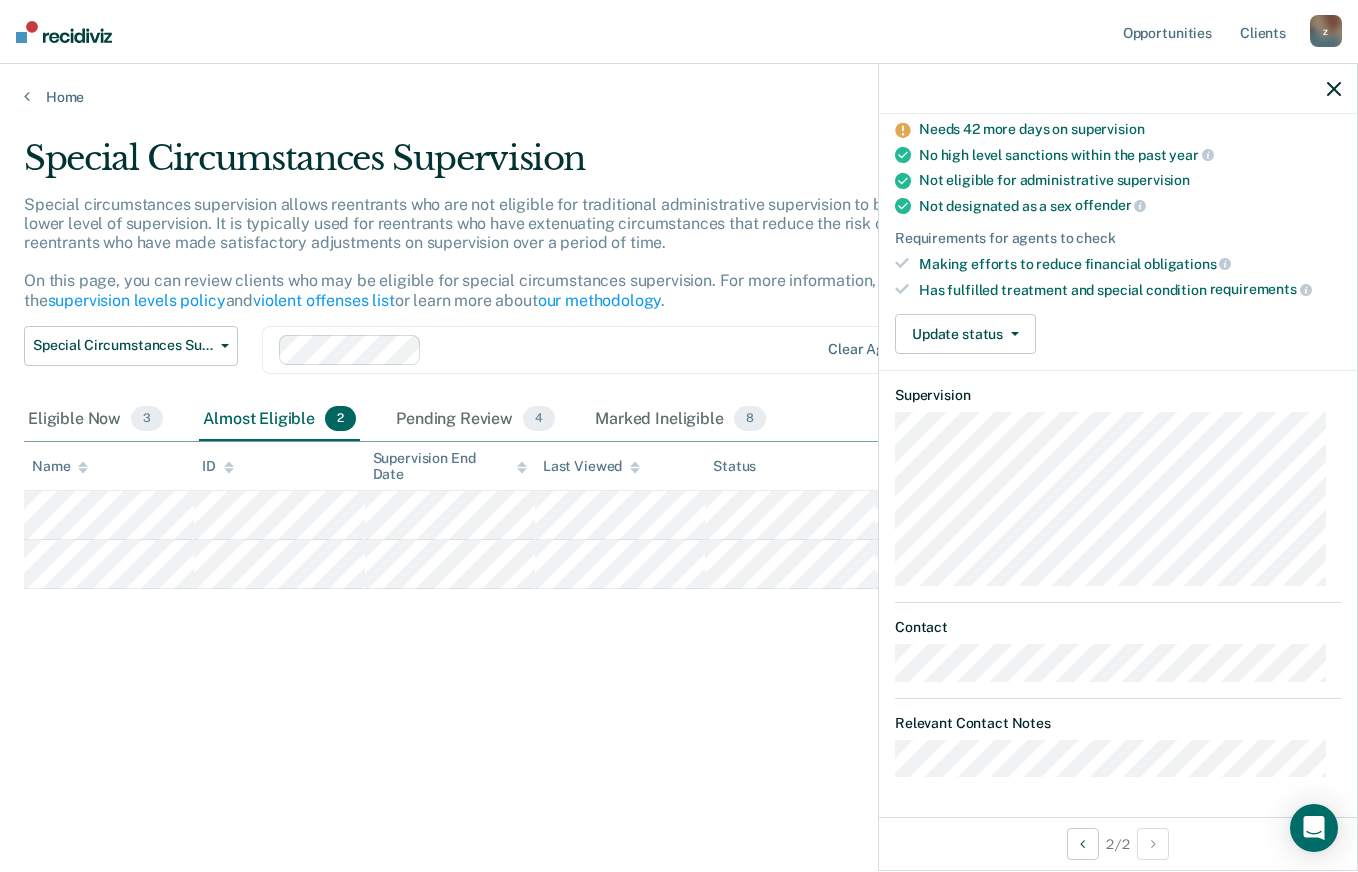scroll, scrollTop: 171, scrollLeft: 0, axis: vertical 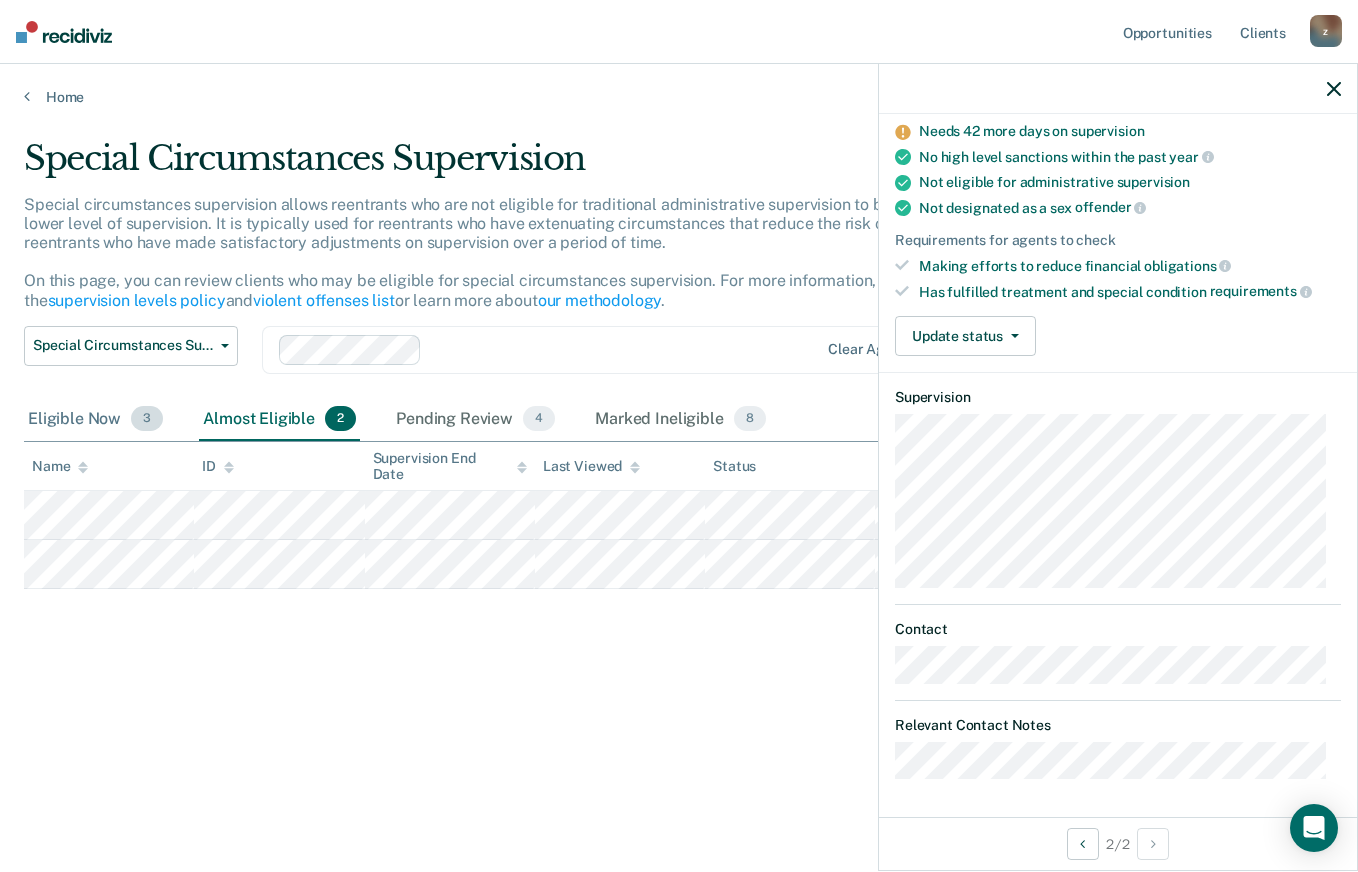 click on "Eligible Now 3" at bounding box center (95, 420) 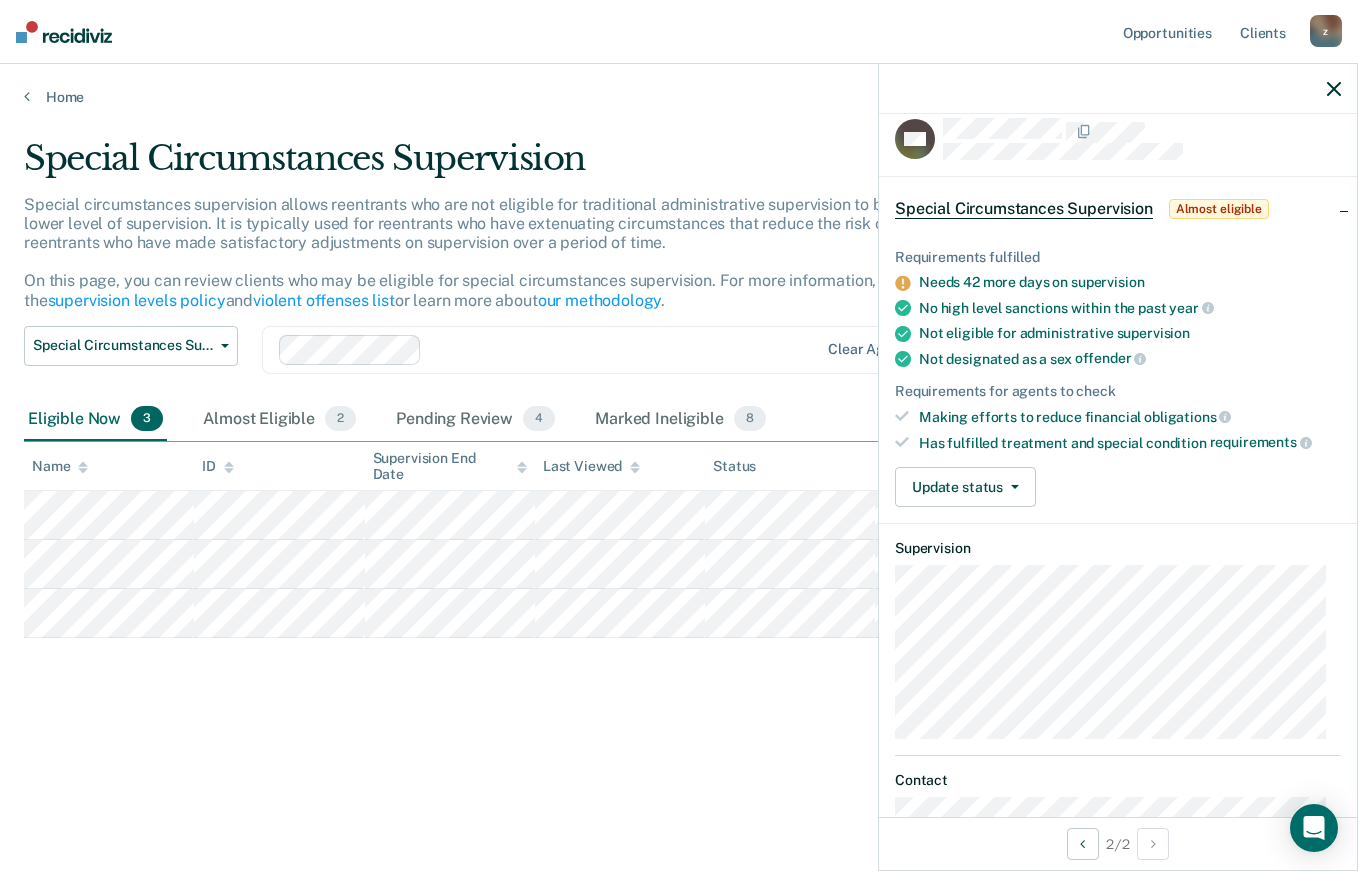 scroll, scrollTop: 18, scrollLeft: 0, axis: vertical 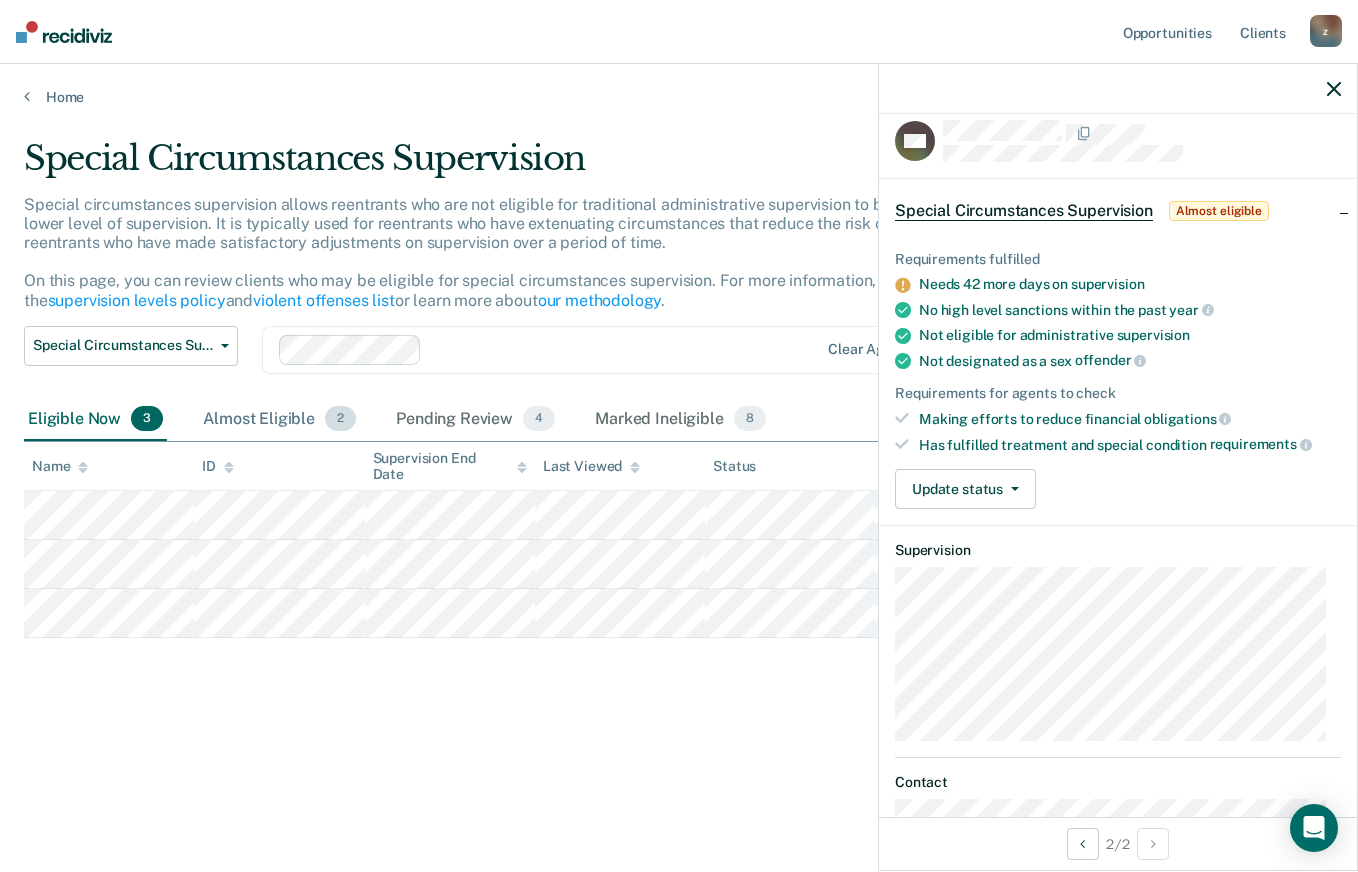 click on "Almost Eligible 2" at bounding box center (279, 420) 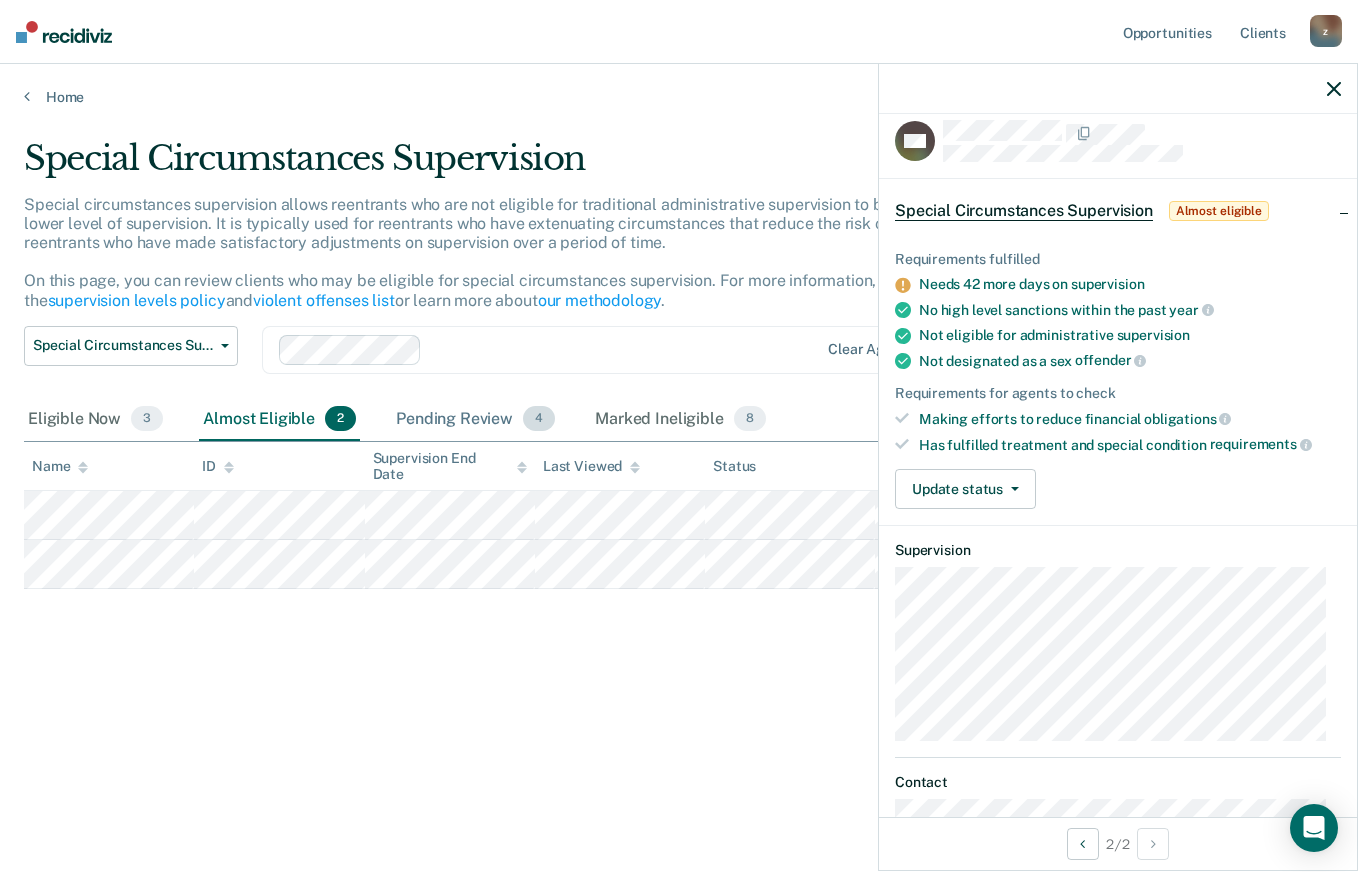 click on "Pending Review 4" at bounding box center (475, 420) 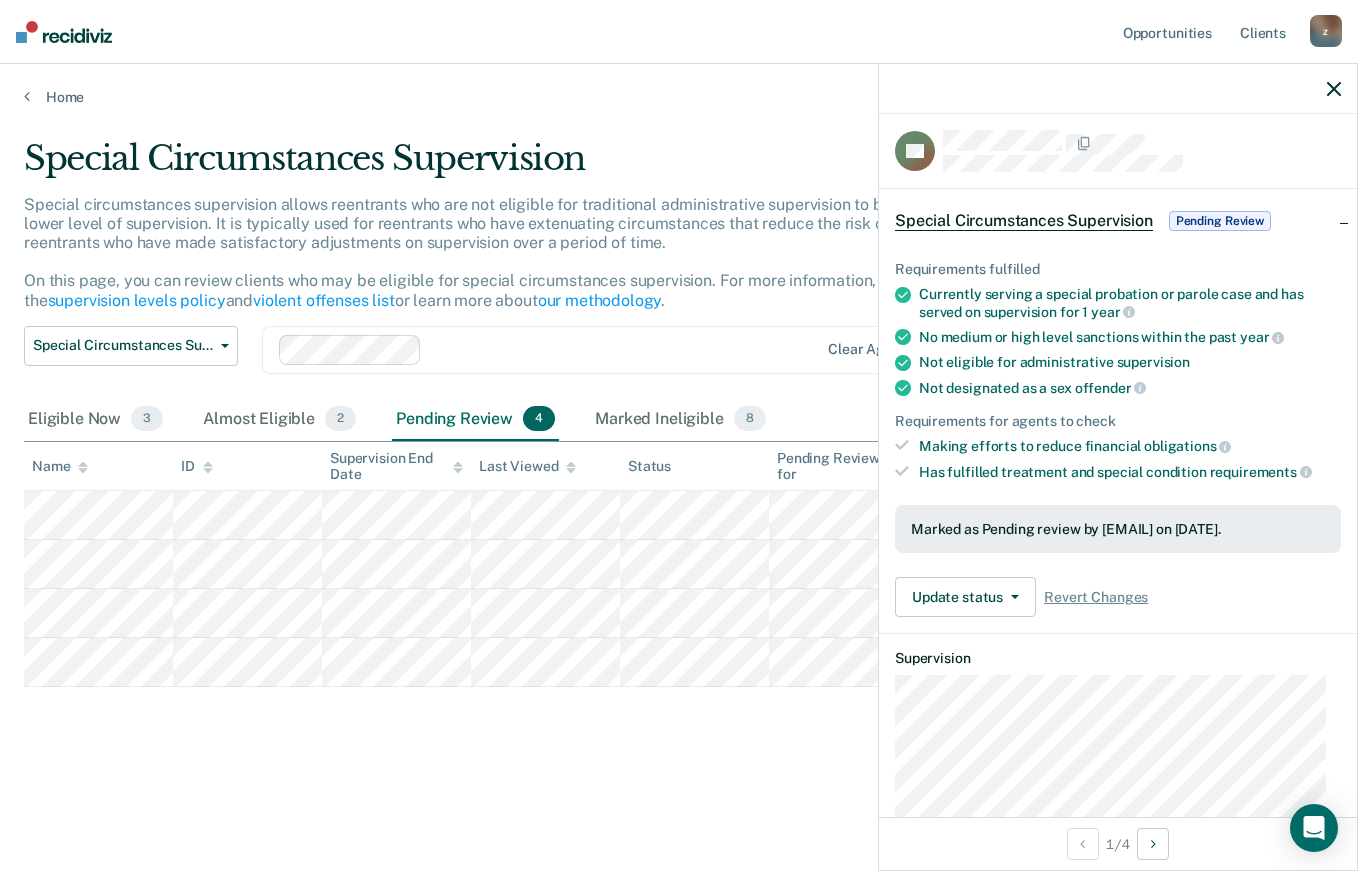scroll, scrollTop: 0, scrollLeft: 0, axis: both 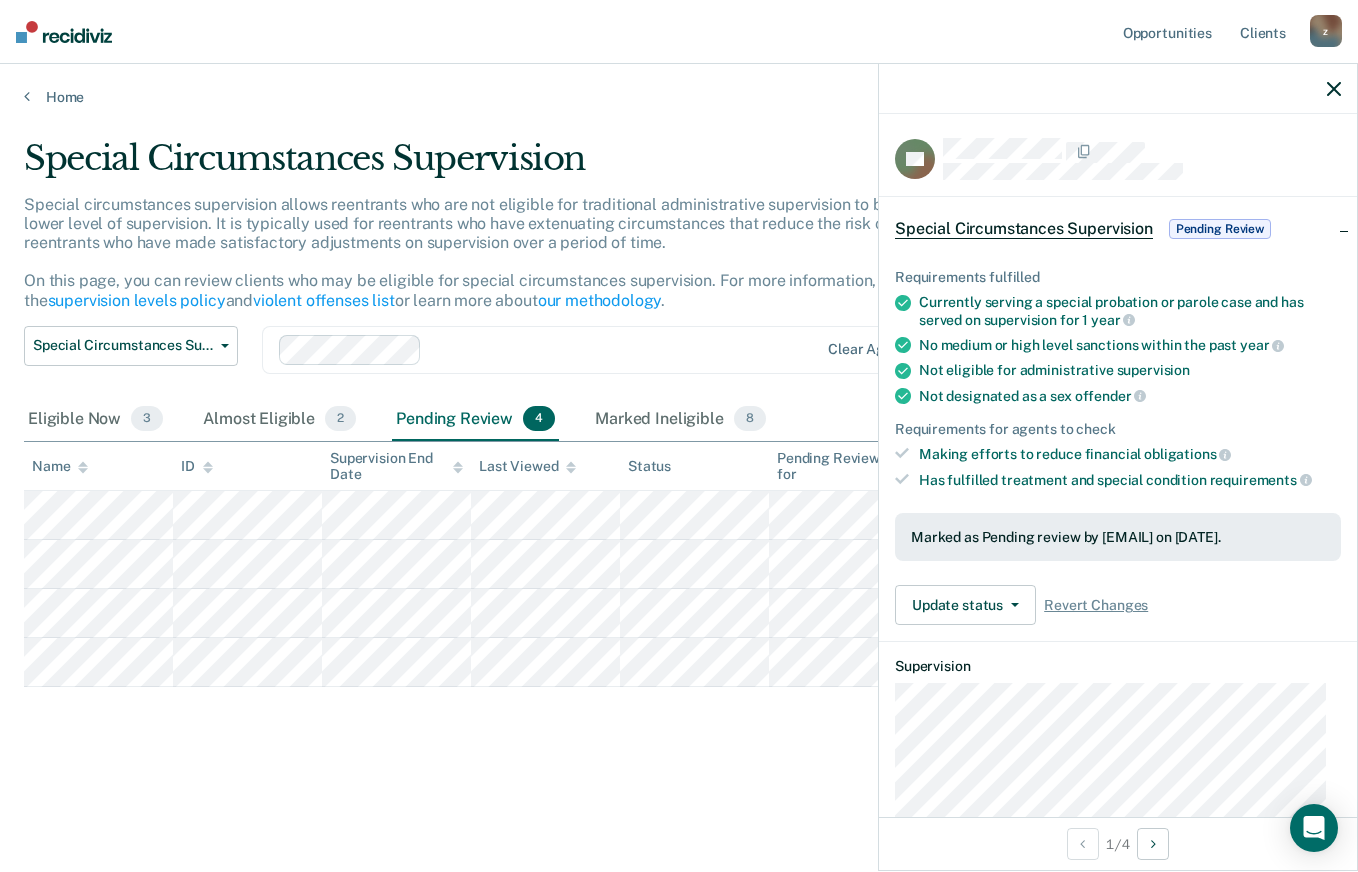 click on "Marked as Pending review by [EMAIL] on [DATE]." at bounding box center (1118, 537) 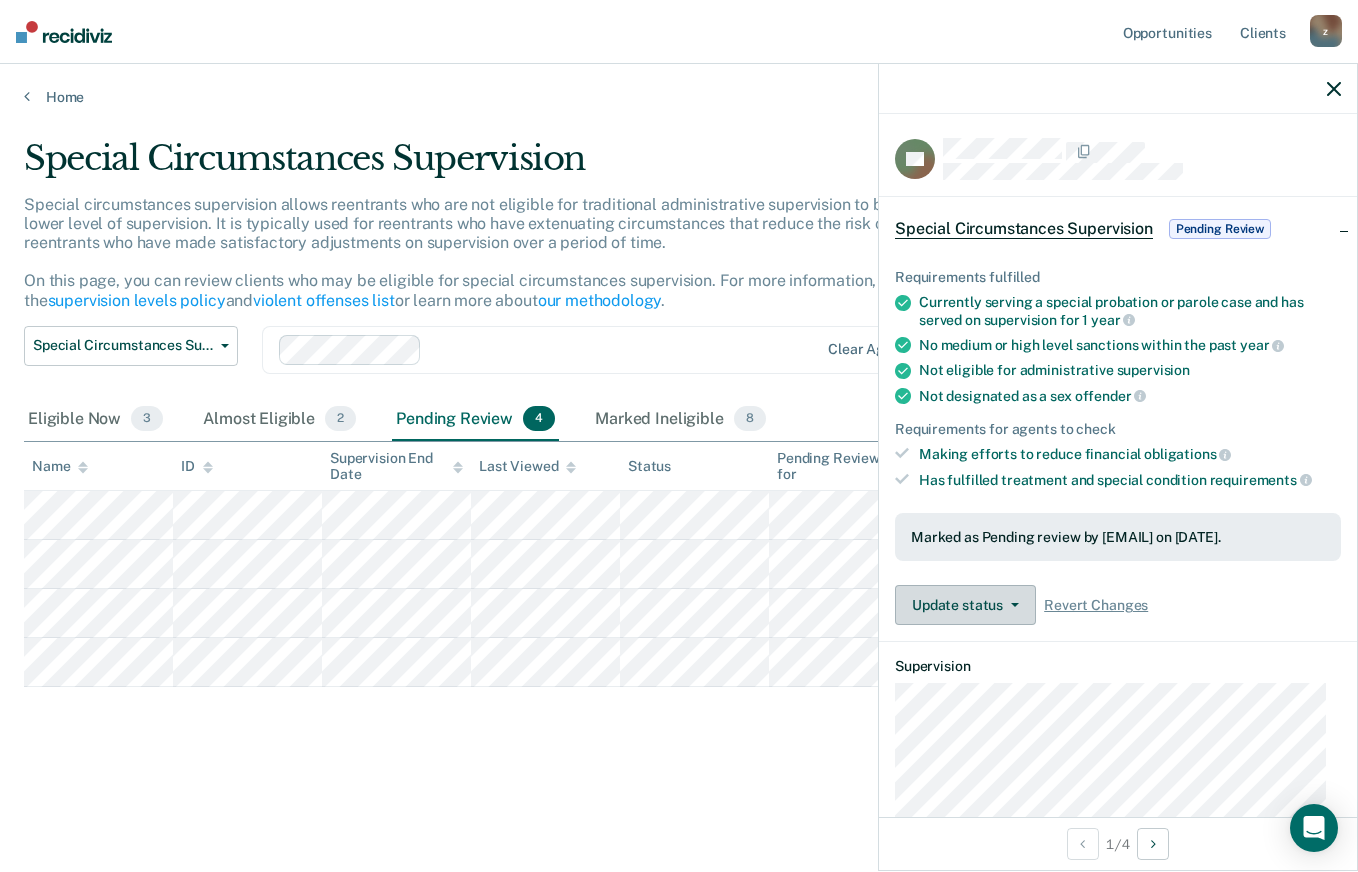 click 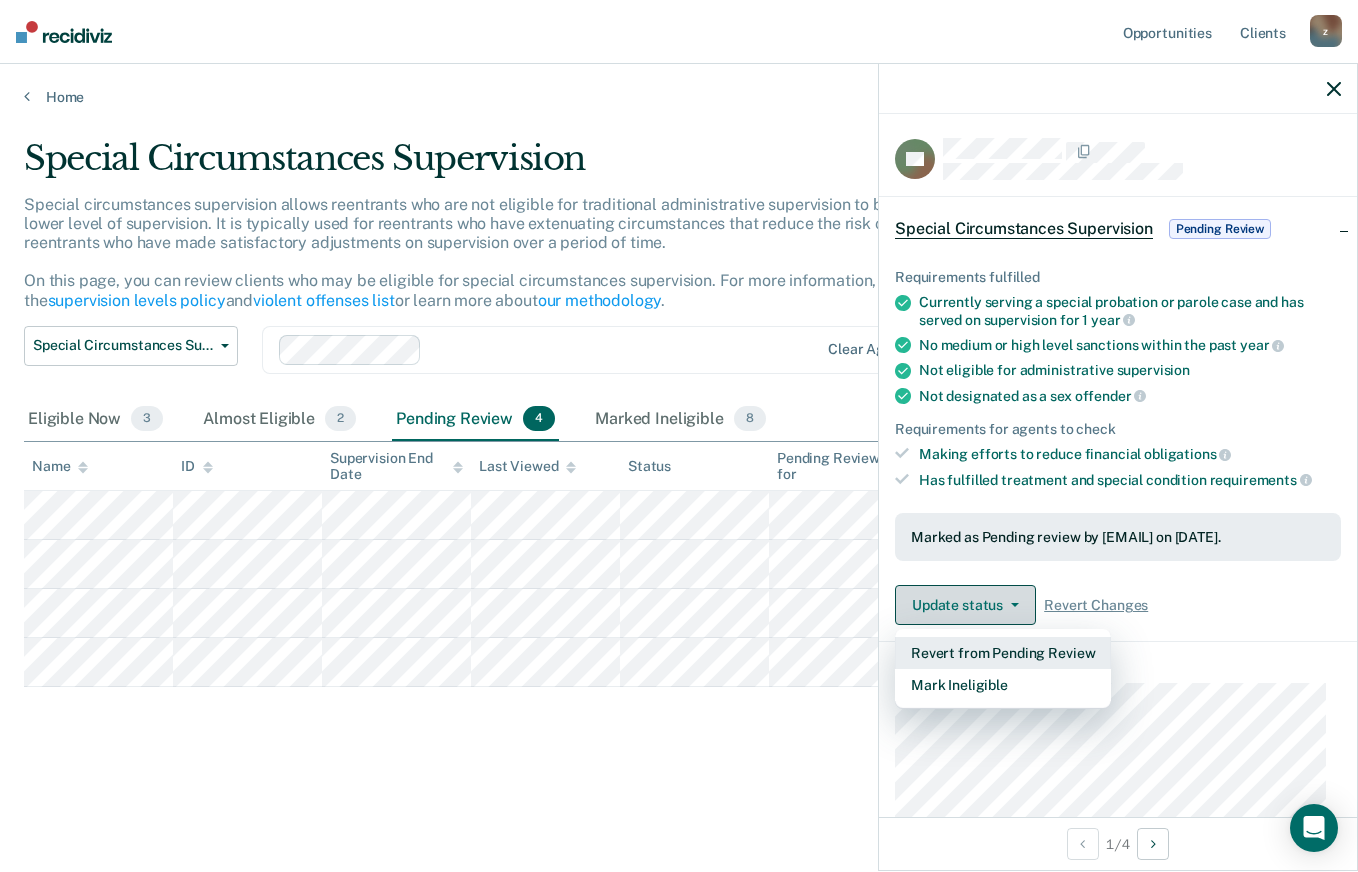 click on "Revert from Pending Review" at bounding box center (1003, 653) 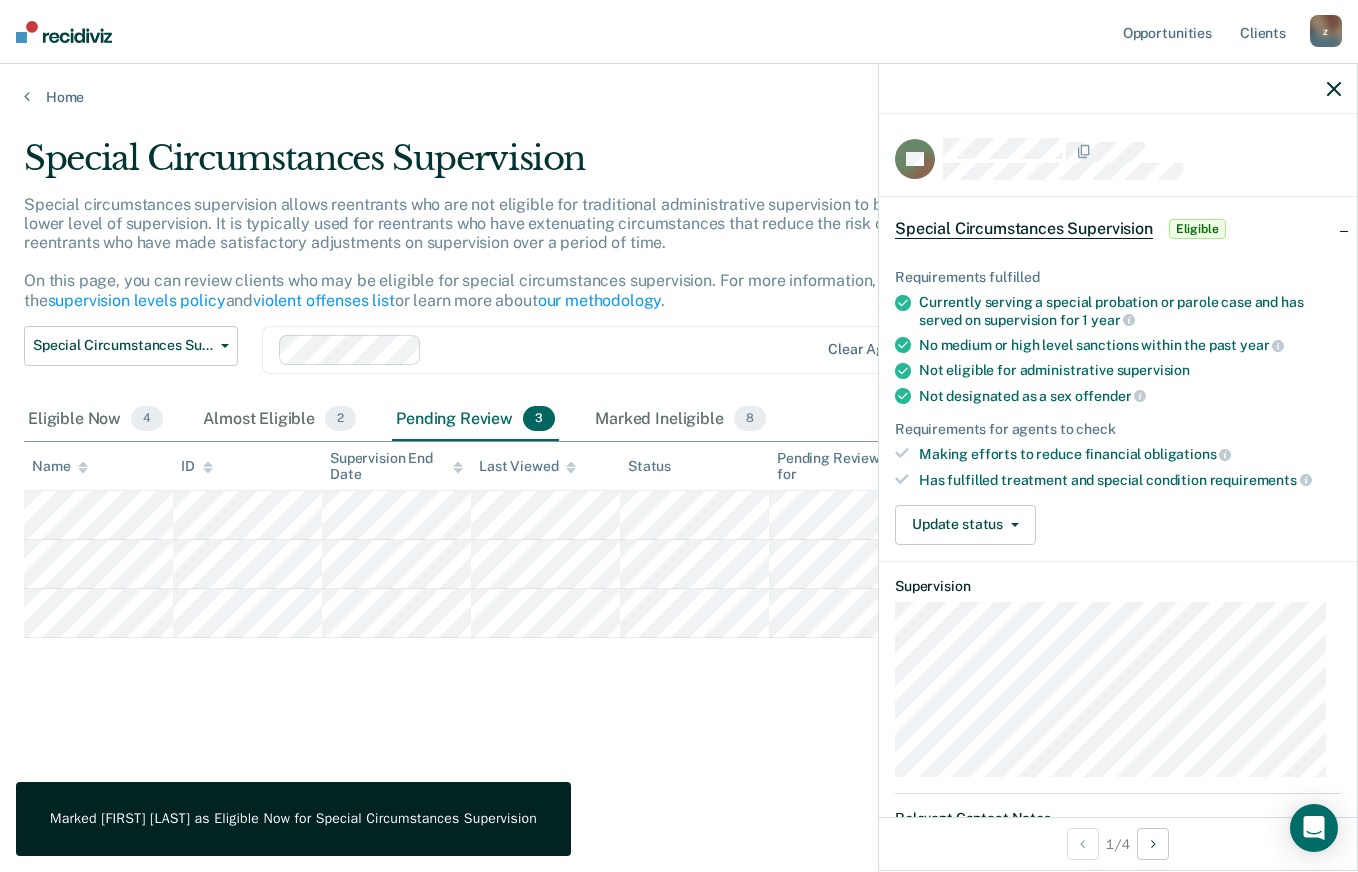 click on "Special Circumstances Supervision   Special circumstances supervision allows reentrants who are not eligible for traditional administrative supervision to be supervised at a lower level of supervision. It is typically used for reentrants who have extenuating circumstances that reduce the risk of re-offending or reentrants who have made satisfactory adjustments on supervision over a period of time. On this page, you can review clients who may be eligible for special circumstances supervision. For more information, please refer to the  supervision levels policy  and  violent offenses list  or learn more about  our methodology .  Special Circumstances Supervision Administrative Supervision Special Circumstances Supervision Clear   agents Eligible Now 4 Almost Eligible 2 Pending Review 3 Marked Ineligible 8
To pick up a draggable item, press the space bar.
While dragging, use the arrow keys to move the item.
Press space again to drop the item in its new position, or press escape to cancel.
Name ID" at bounding box center (679, 430) 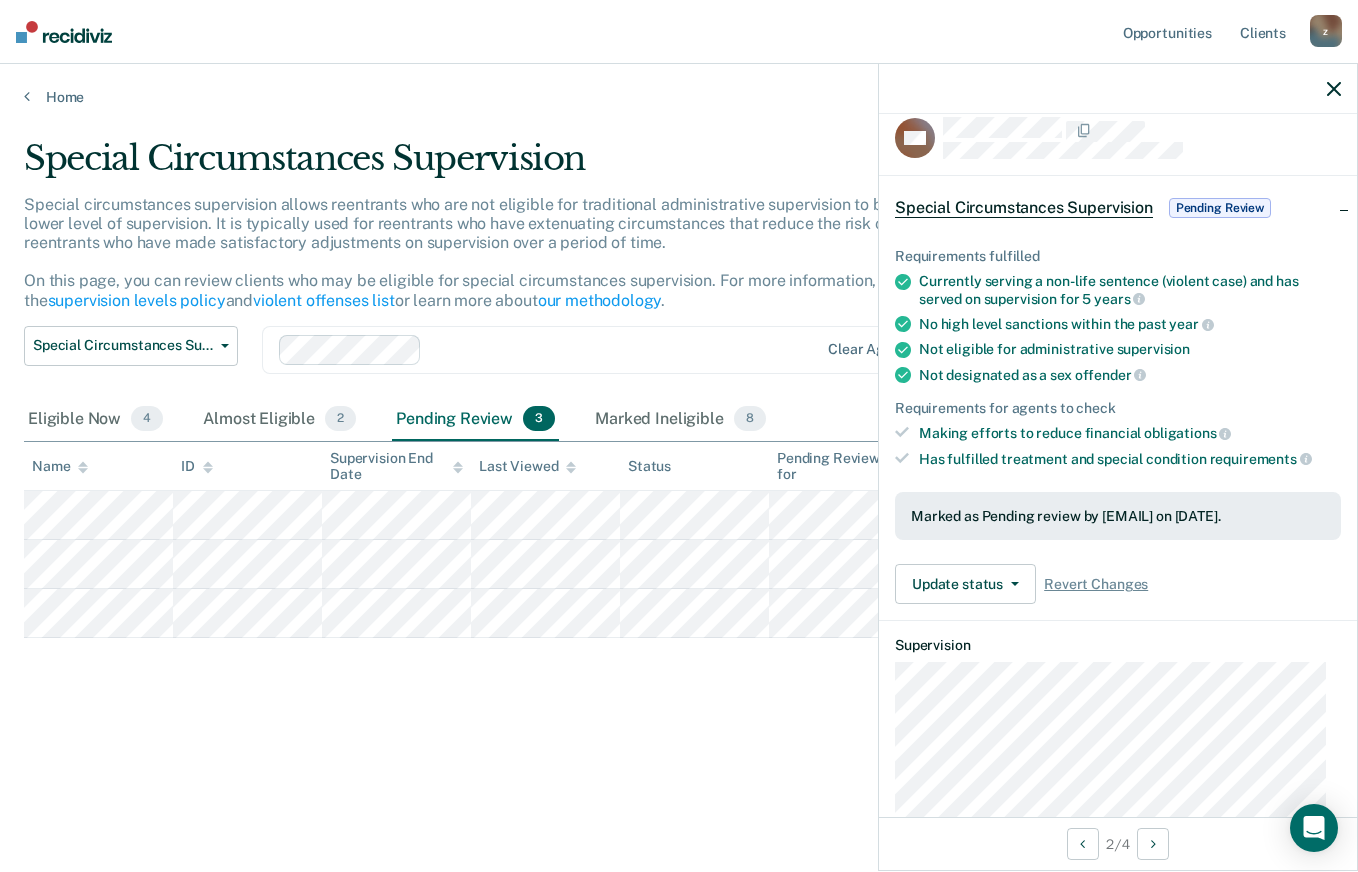 scroll, scrollTop: 0, scrollLeft: 0, axis: both 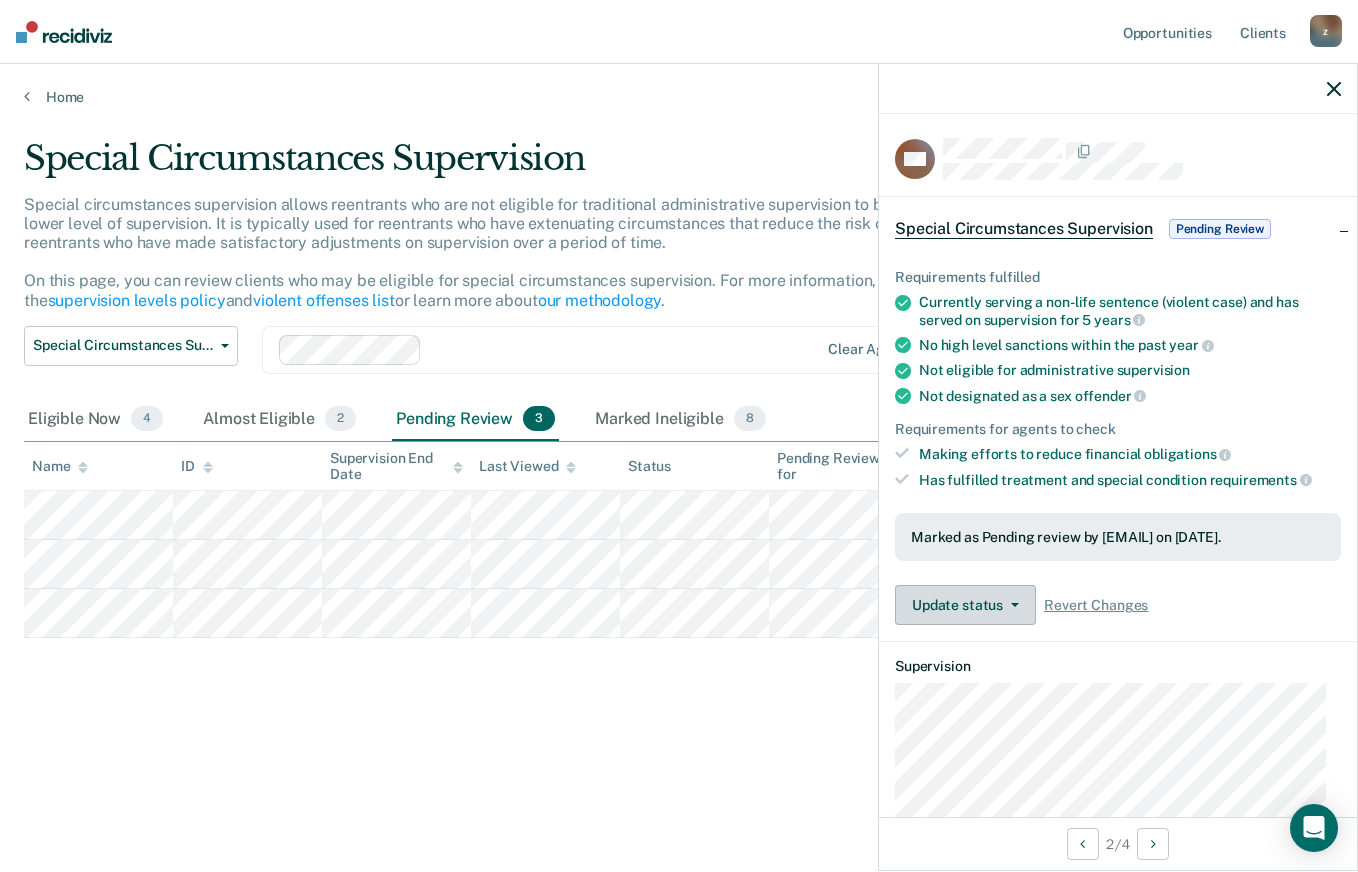 click 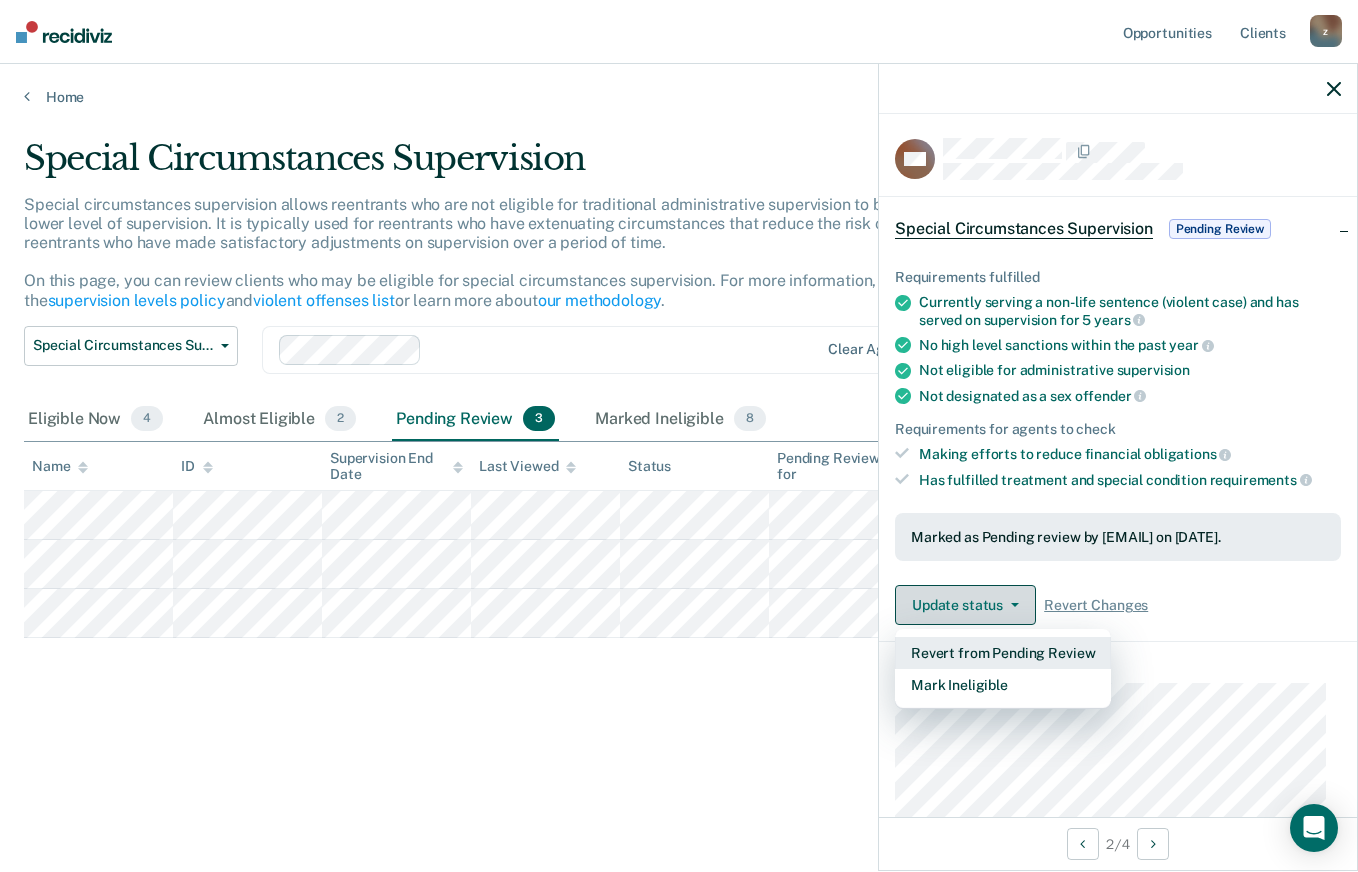 click on "Revert from Pending Review" at bounding box center [1003, 653] 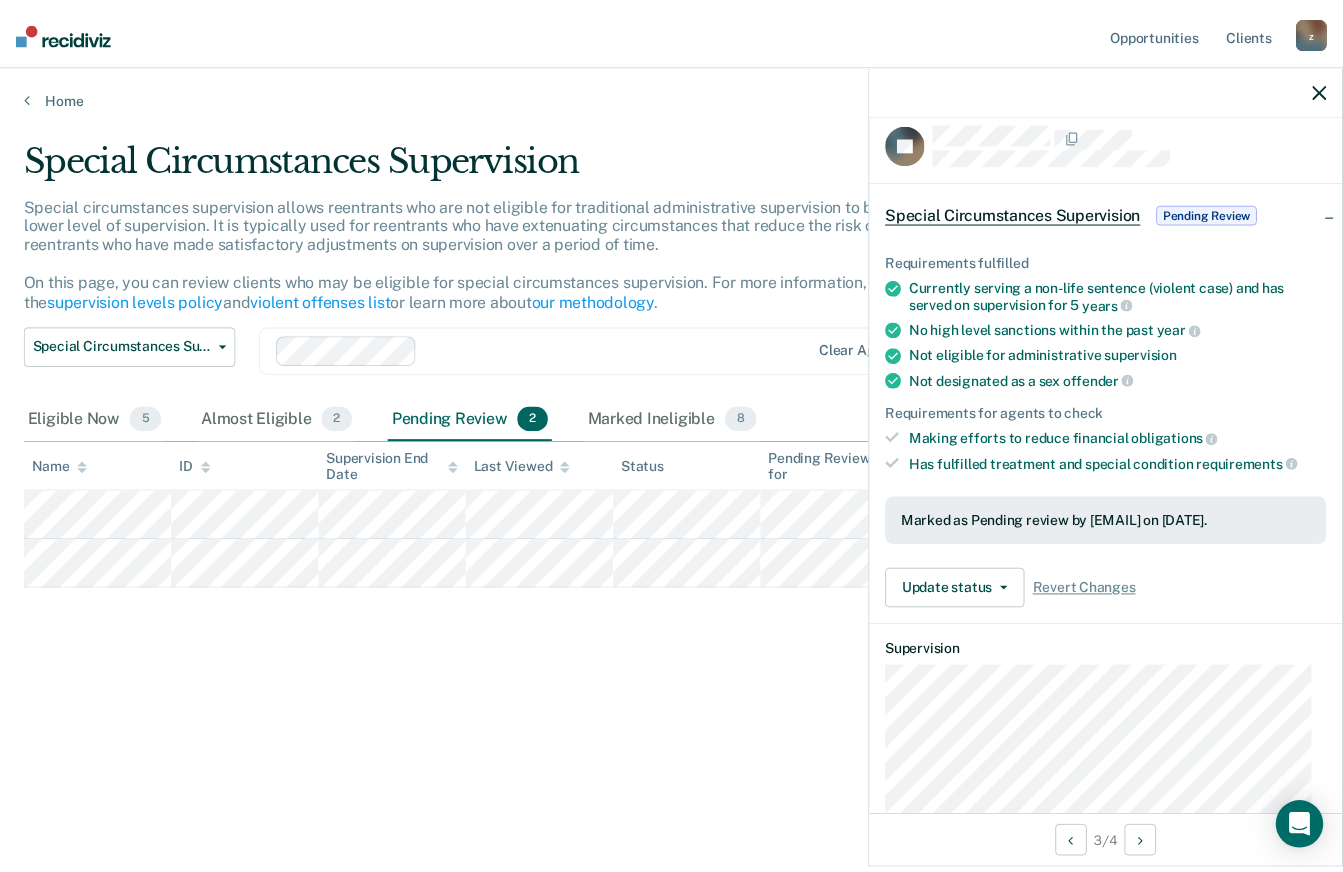 scroll, scrollTop: 0, scrollLeft: 0, axis: both 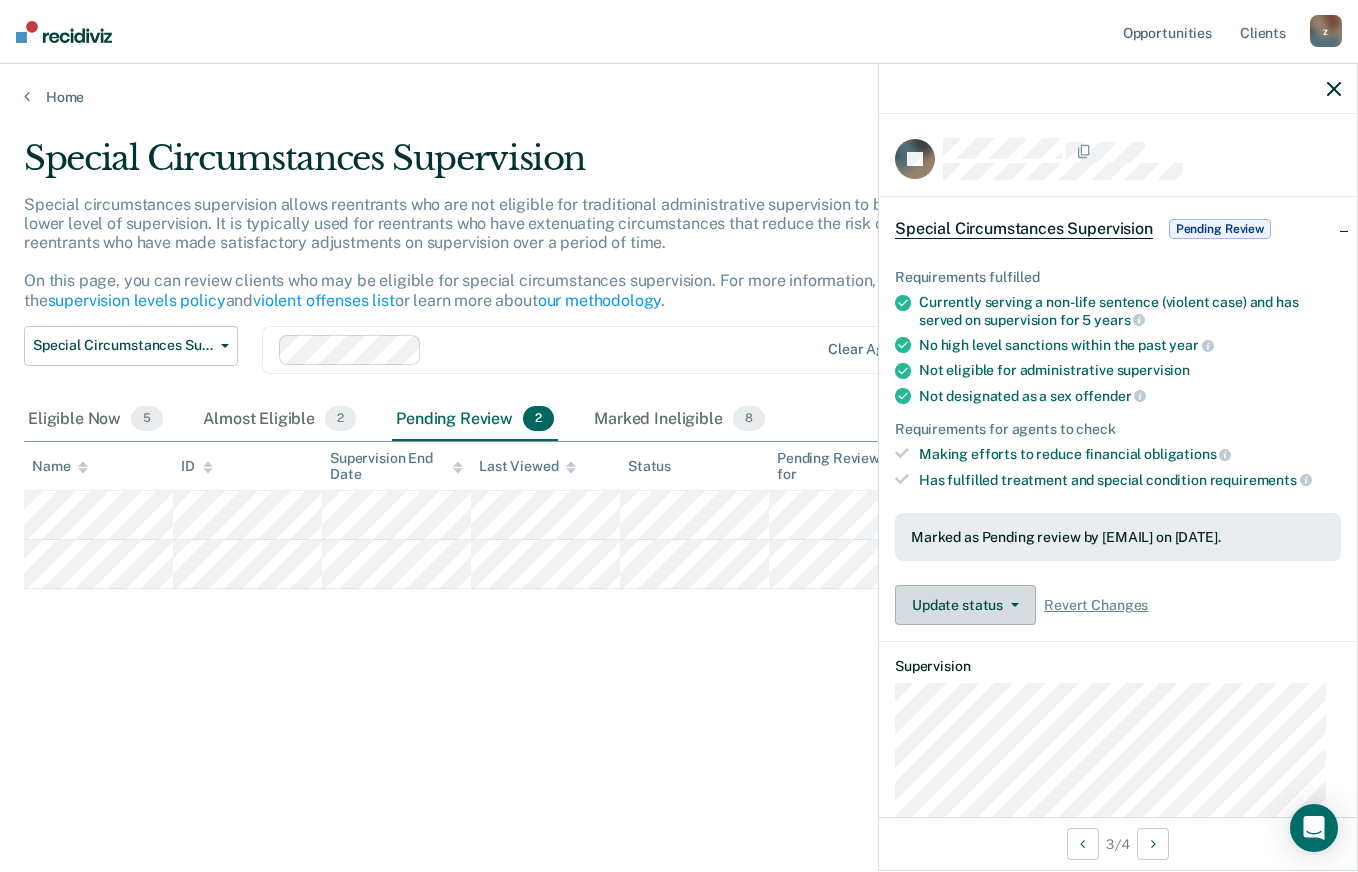 click 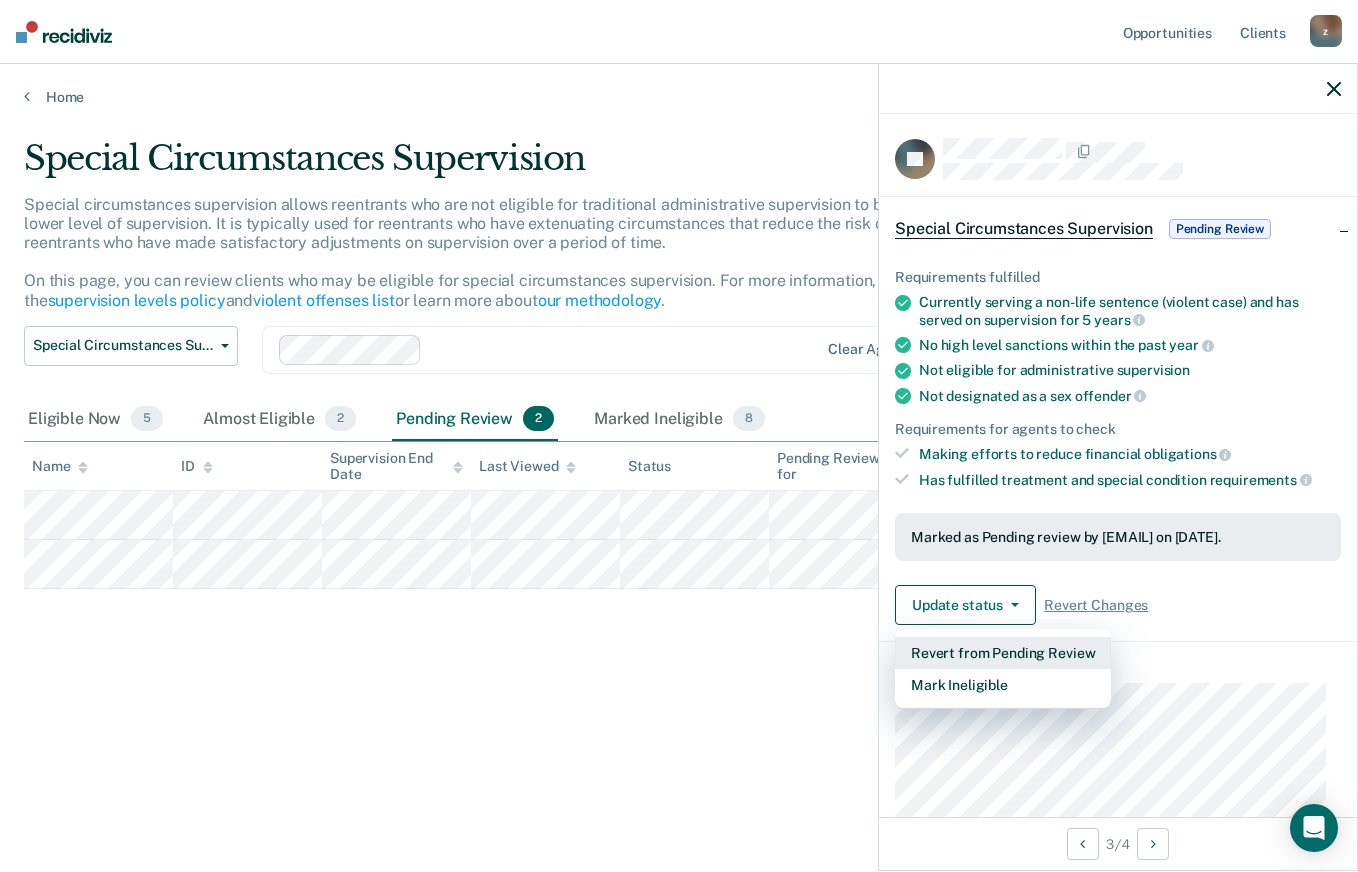 click on "Revert from Pending Review" at bounding box center (1003, 653) 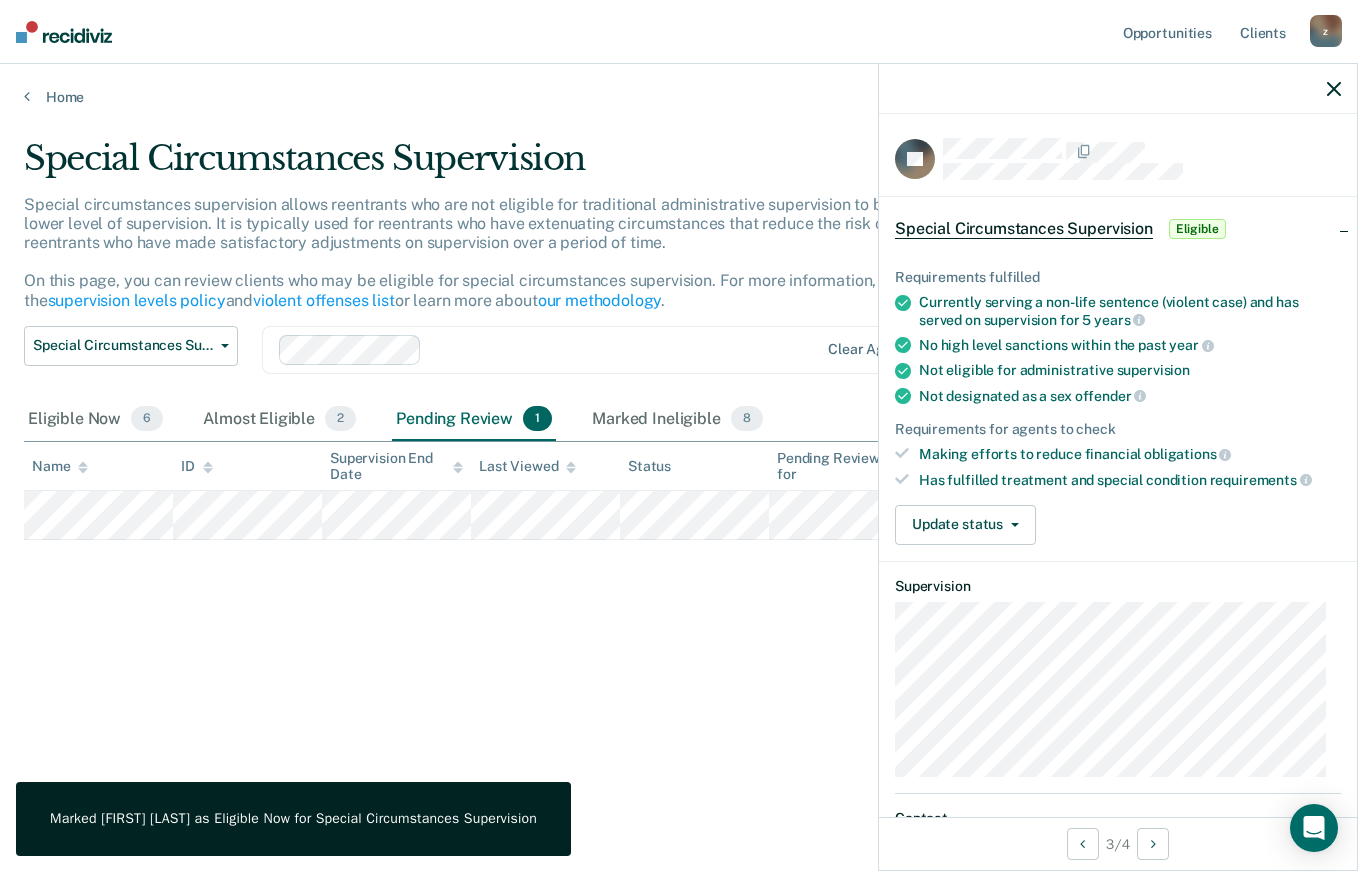 click on "Special Circumstances Supervision   Special circumstances supervision allows reentrants who are not eligible for traditional administrative supervision to be supervised at a lower level of supervision. It is typically used for reentrants who have extenuating circumstances that reduce the risk of re-offending or reentrants who have made satisfactory adjustments on supervision over a period of time. On this page, you can review clients who may be eligible for special circumstances supervision. For more information, please refer to the  supervision levels policy  and  violent offenses list  or learn more about  our methodology .  Special Circumstances Supervision Administrative Supervision Special Circumstances Supervision Clear   agents Eligible Now 6 Almost Eligible 2 Pending Review 1 Marked Ineligible 8
To pick up a draggable item, press the space bar.
While dragging, use the arrow keys to move the item.
Press space again to drop the item in its new position, or press escape to cancel.
Name ID" at bounding box center (679, 430) 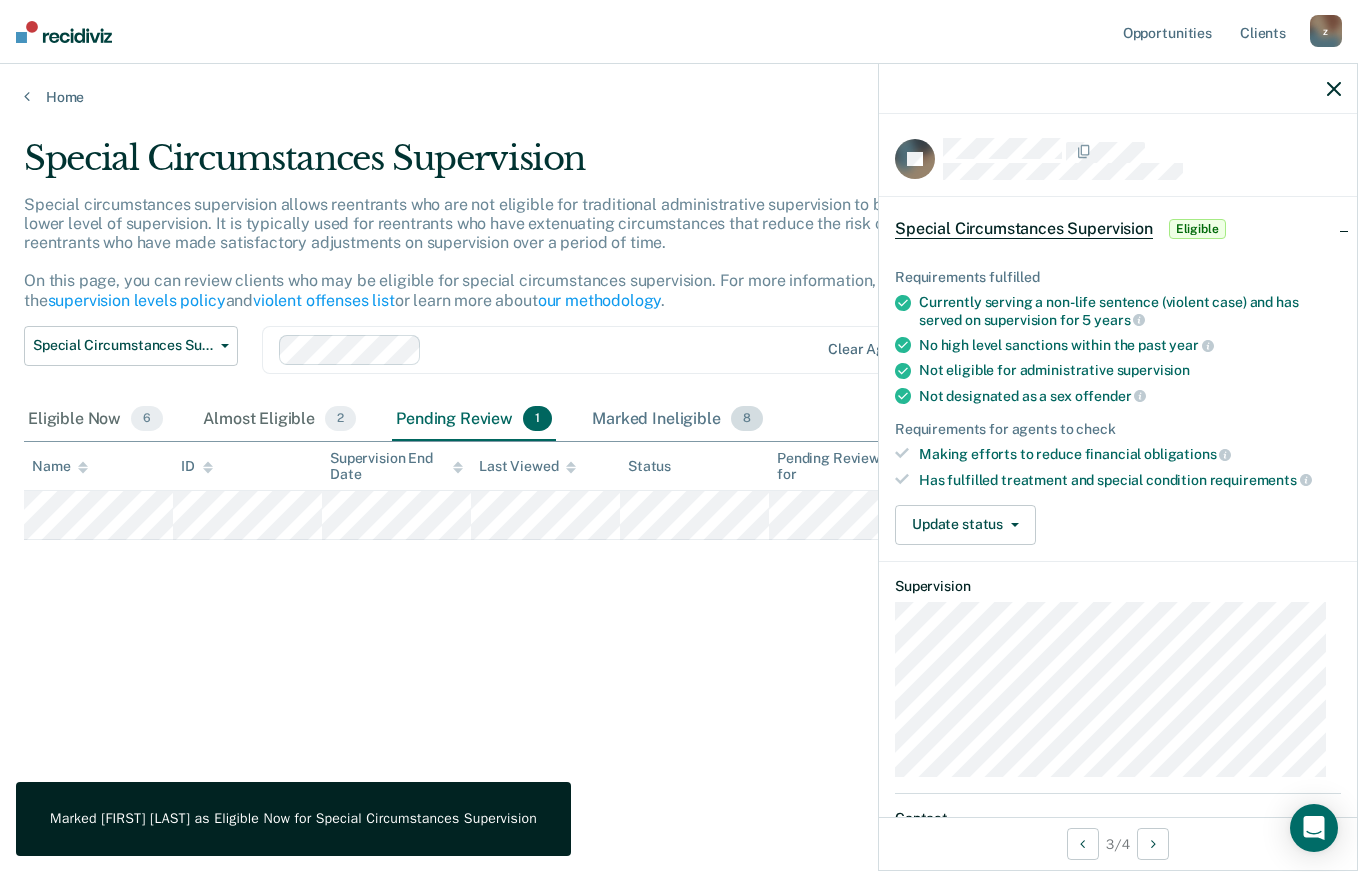 click on "Marked Ineligible 8" at bounding box center [677, 420] 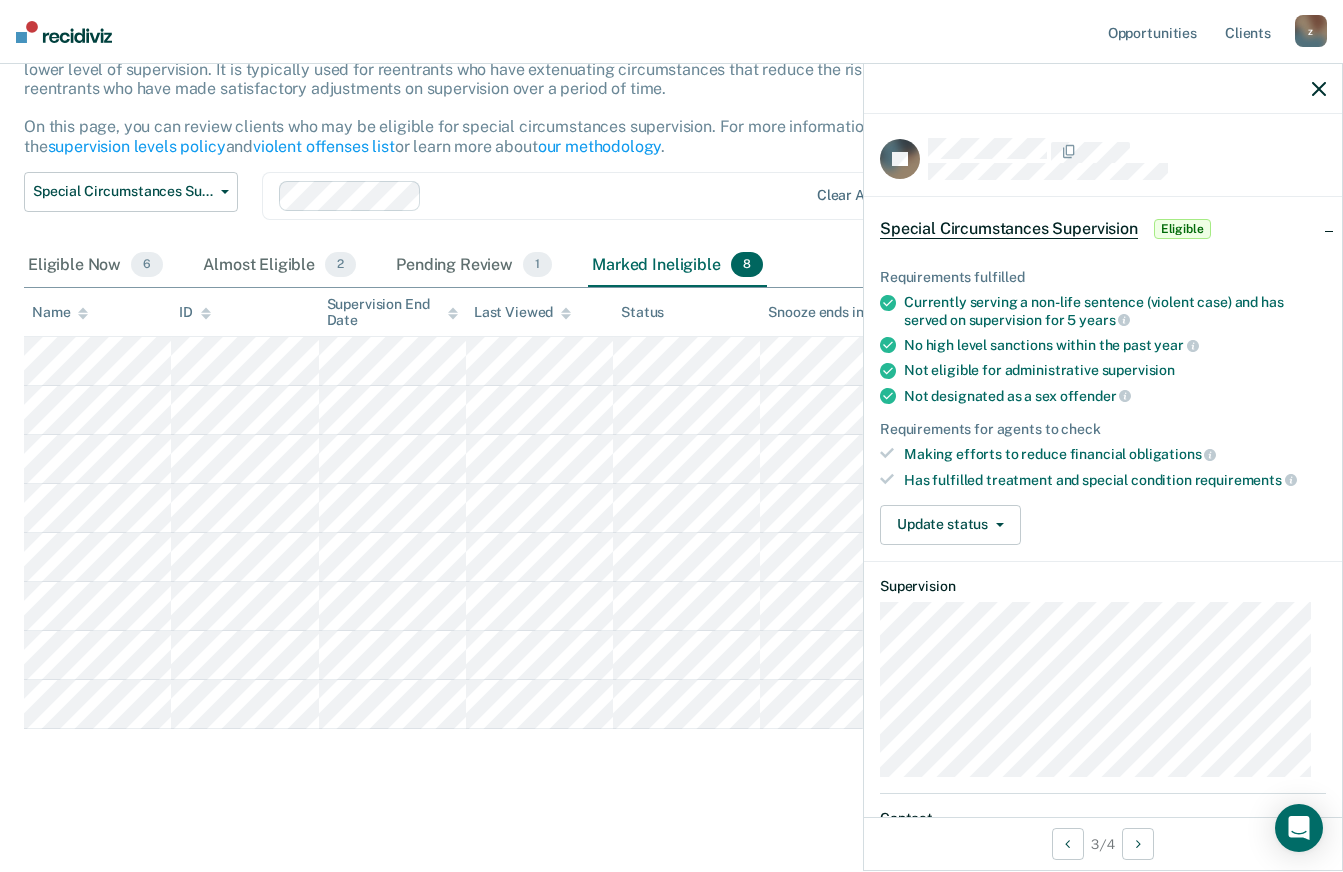 scroll, scrollTop: 155, scrollLeft: 0, axis: vertical 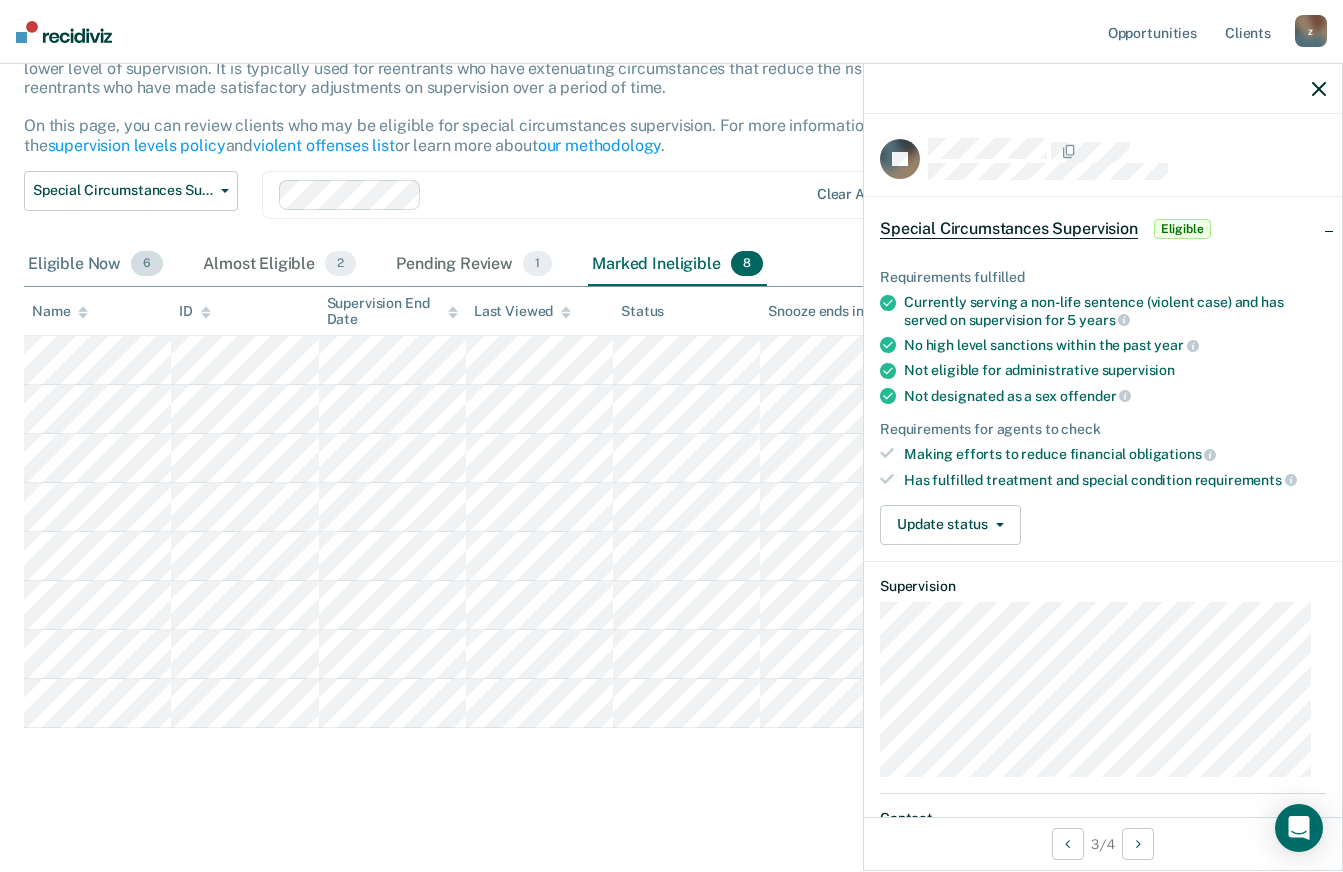 click on "Eligible Now 6" at bounding box center (95, 265) 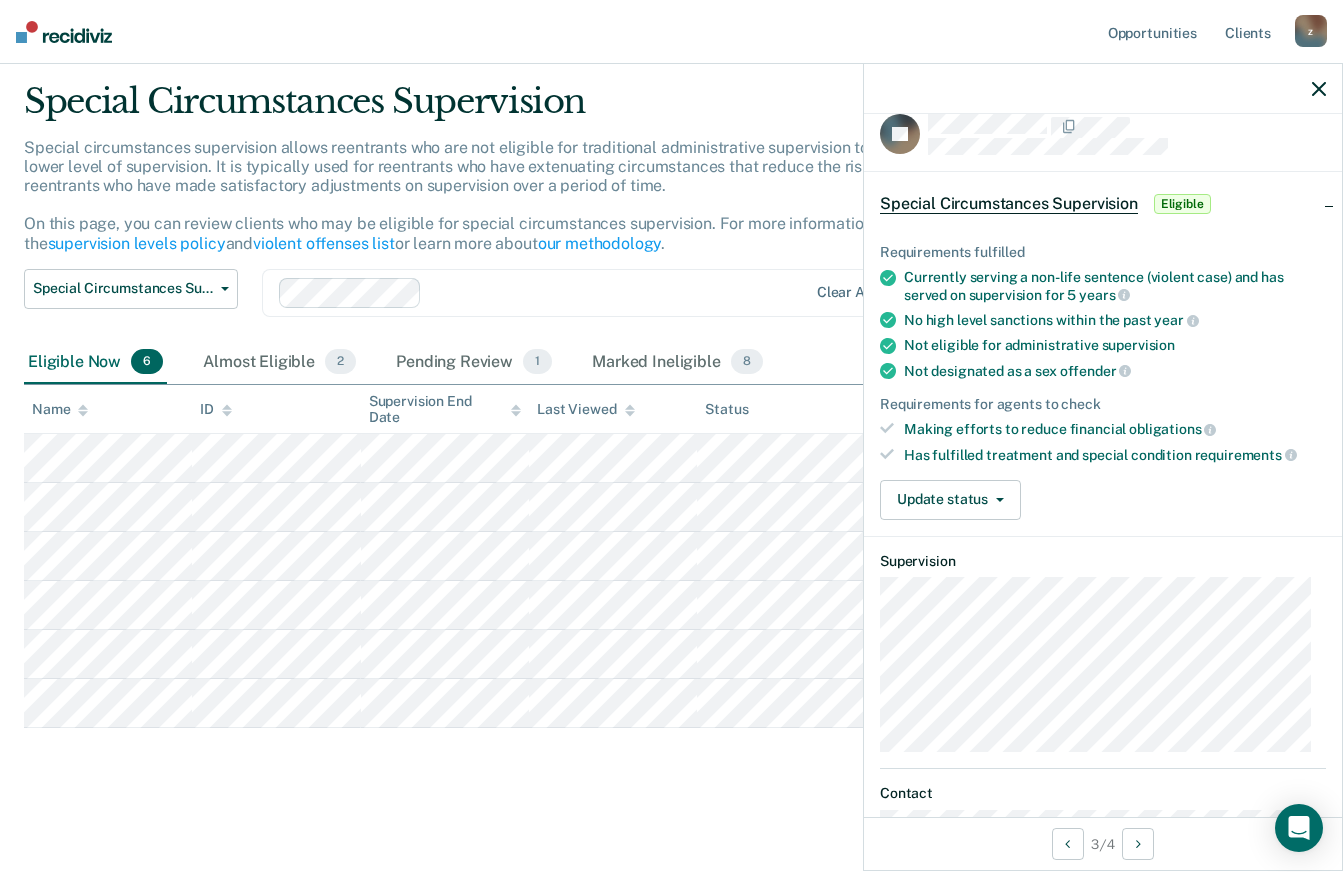 scroll, scrollTop: 0, scrollLeft: 0, axis: both 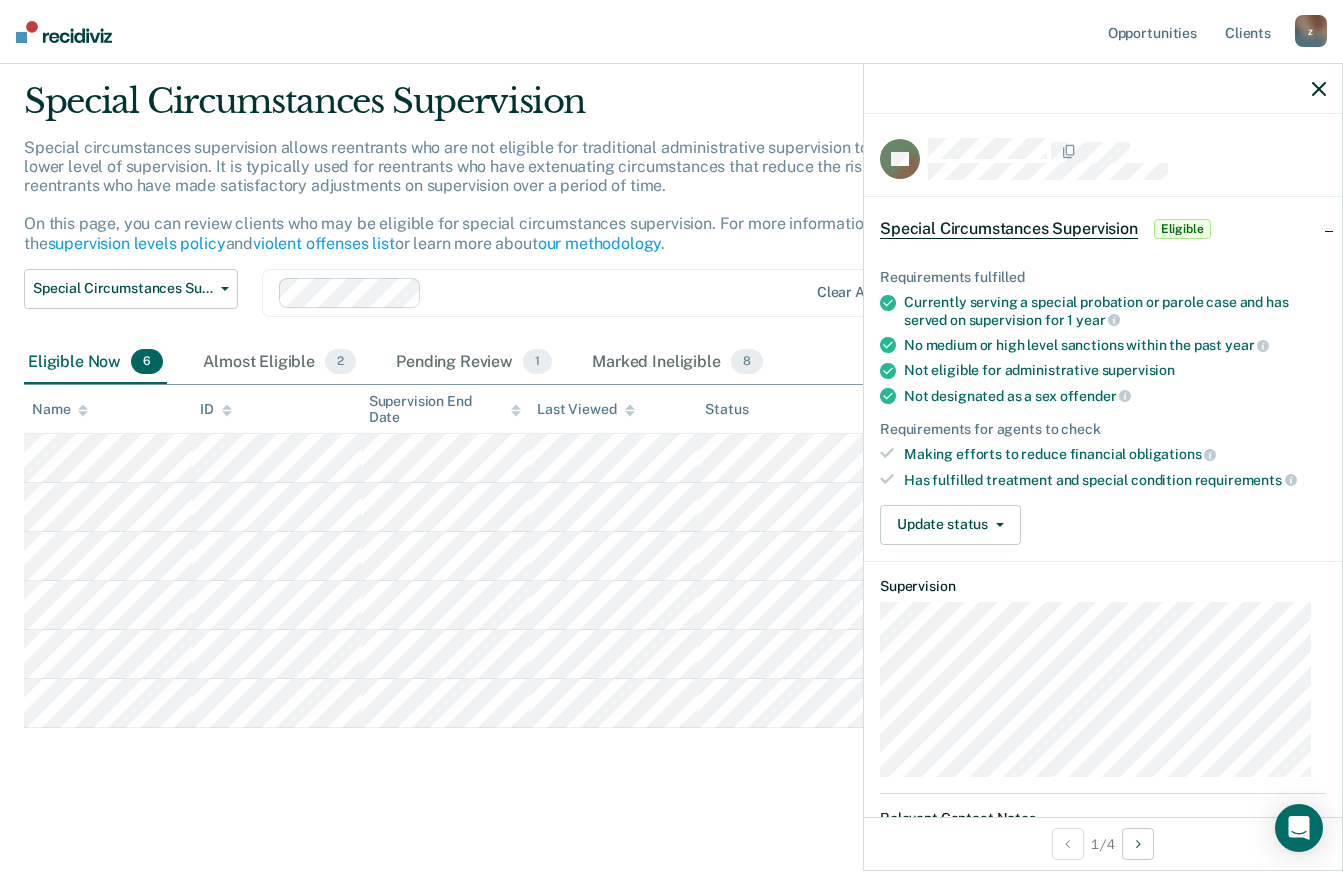 click on "Not eligible for administrative   supervision" at bounding box center [1115, 370] 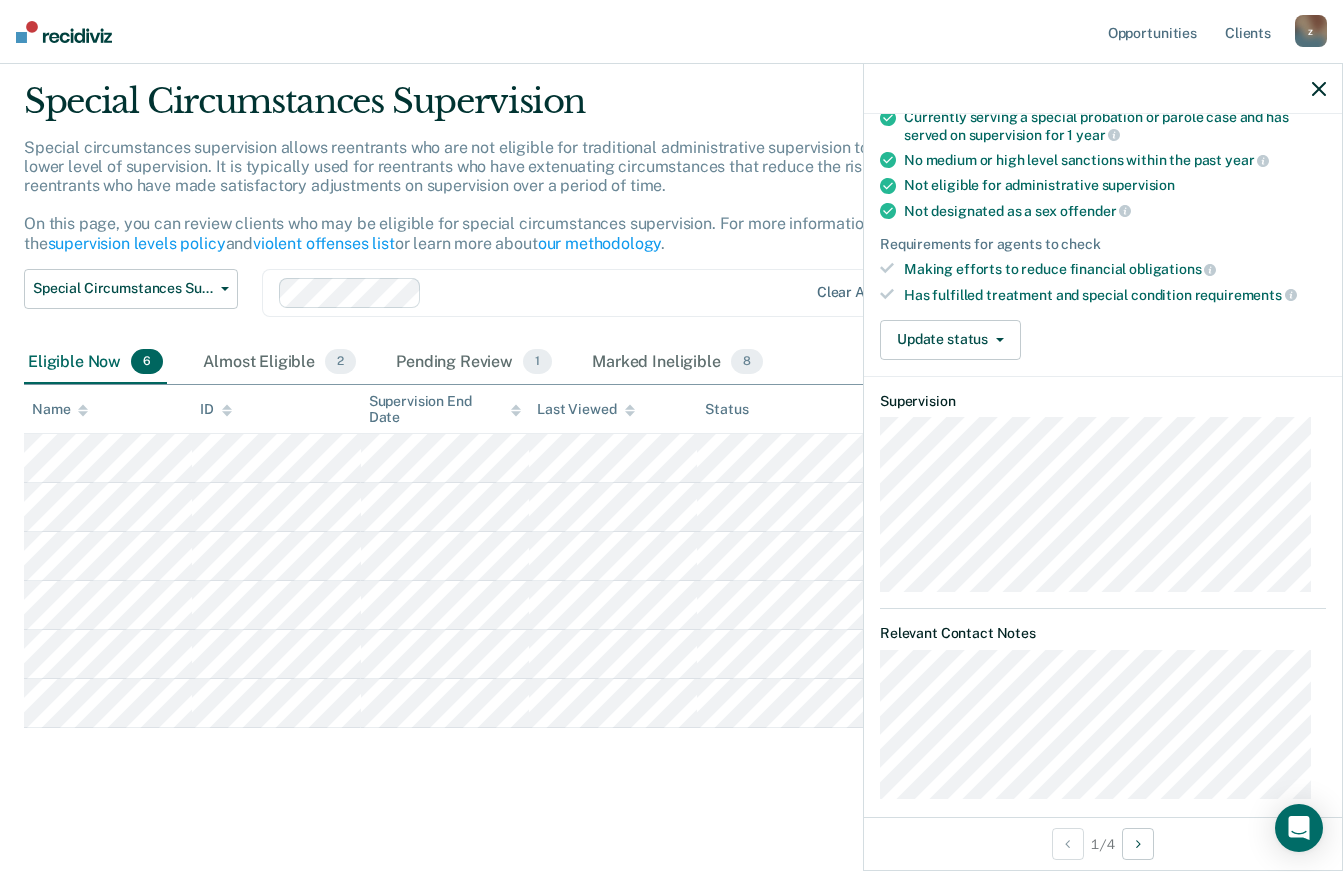 scroll, scrollTop: 205, scrollLeft: 0, axis: vertical 